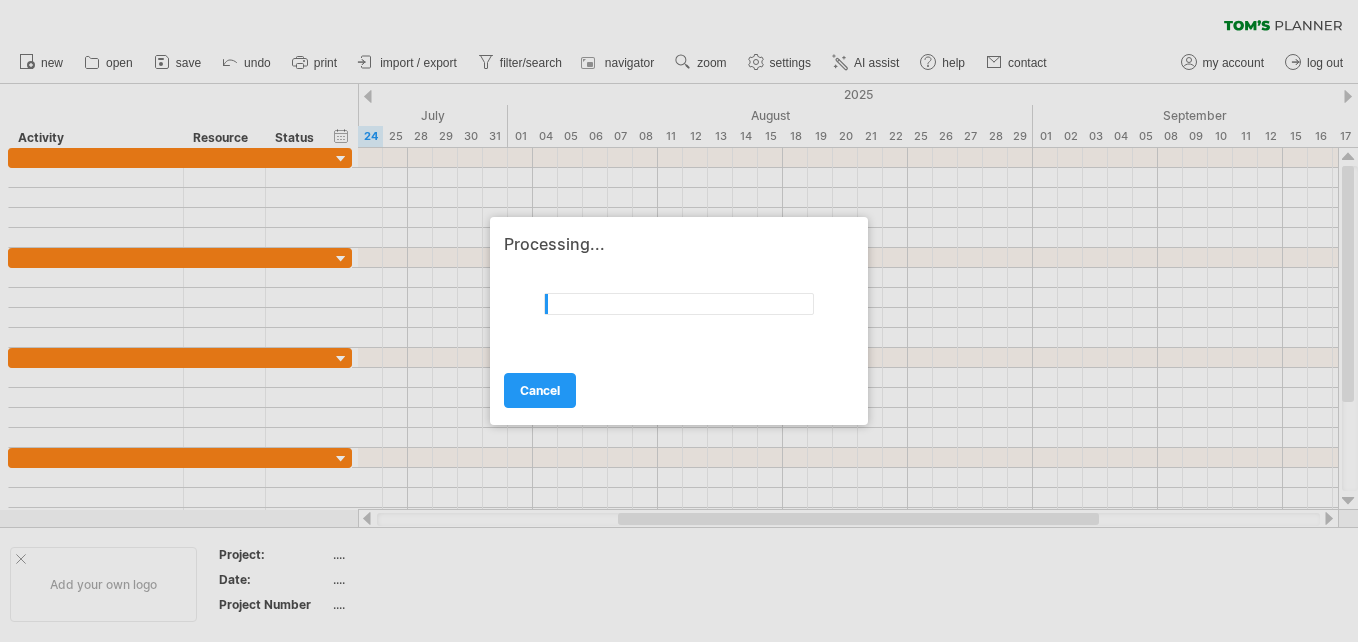 scroll, scrollTop: 0, scrollLeft: 0, axis: both 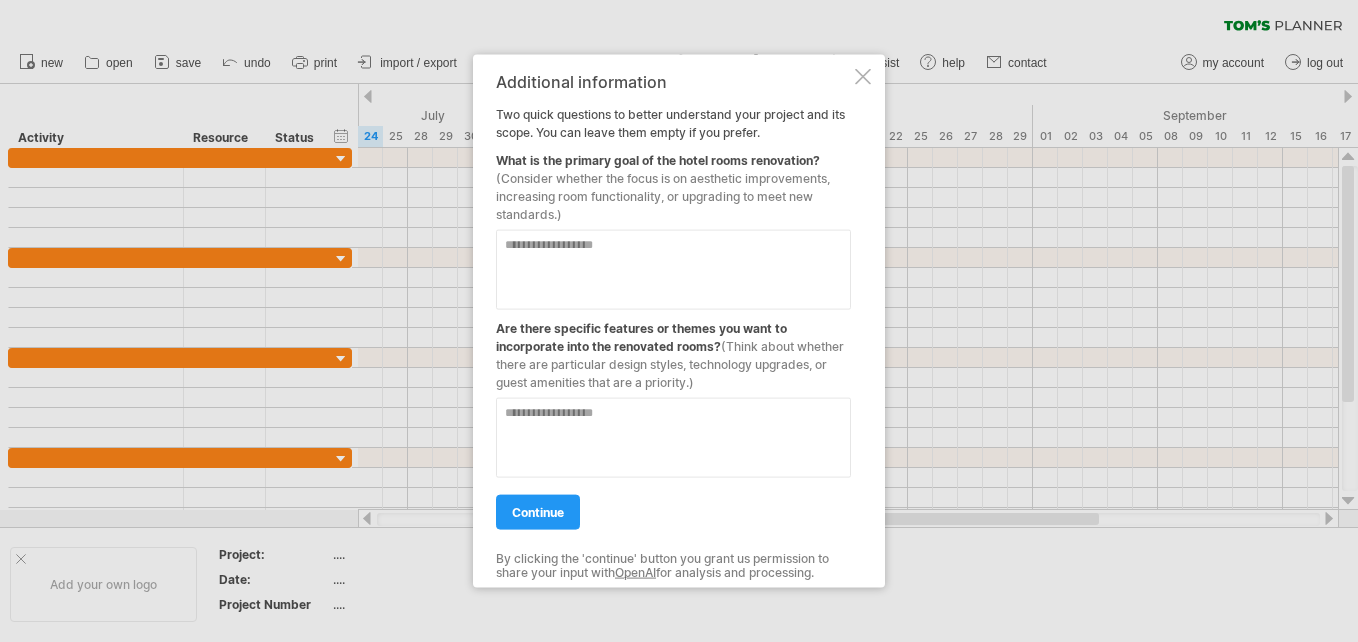 click at bounding box center [673, 270] 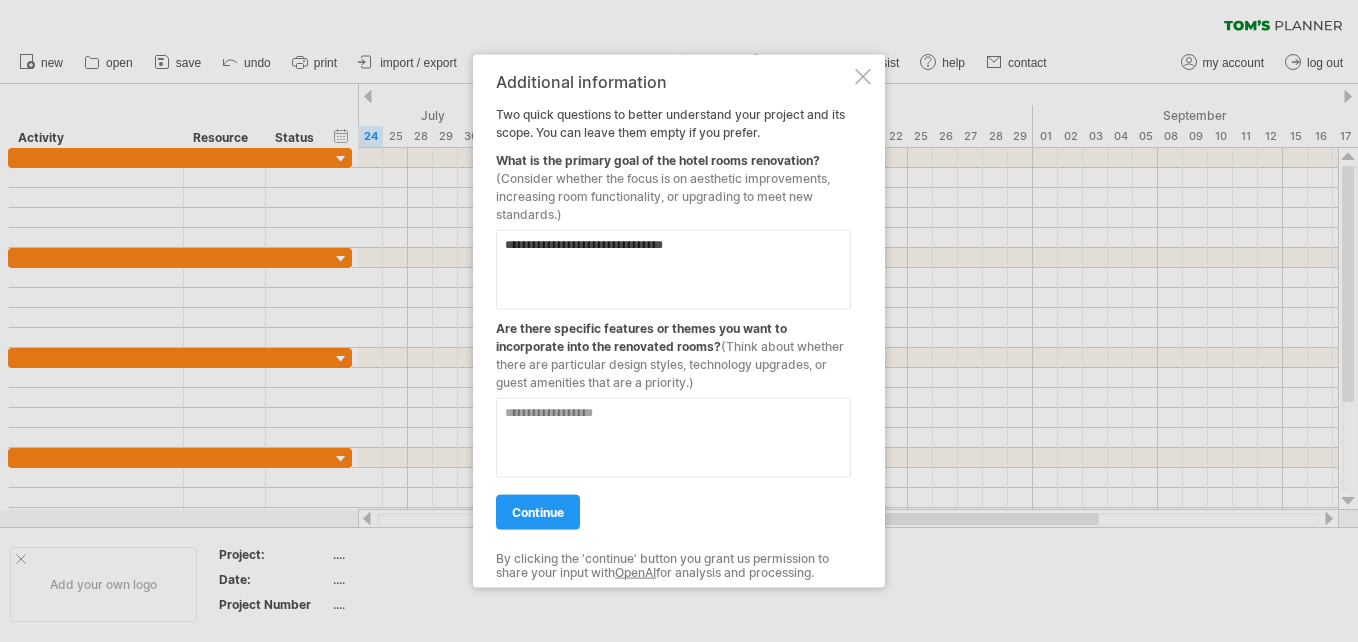type on "**********" 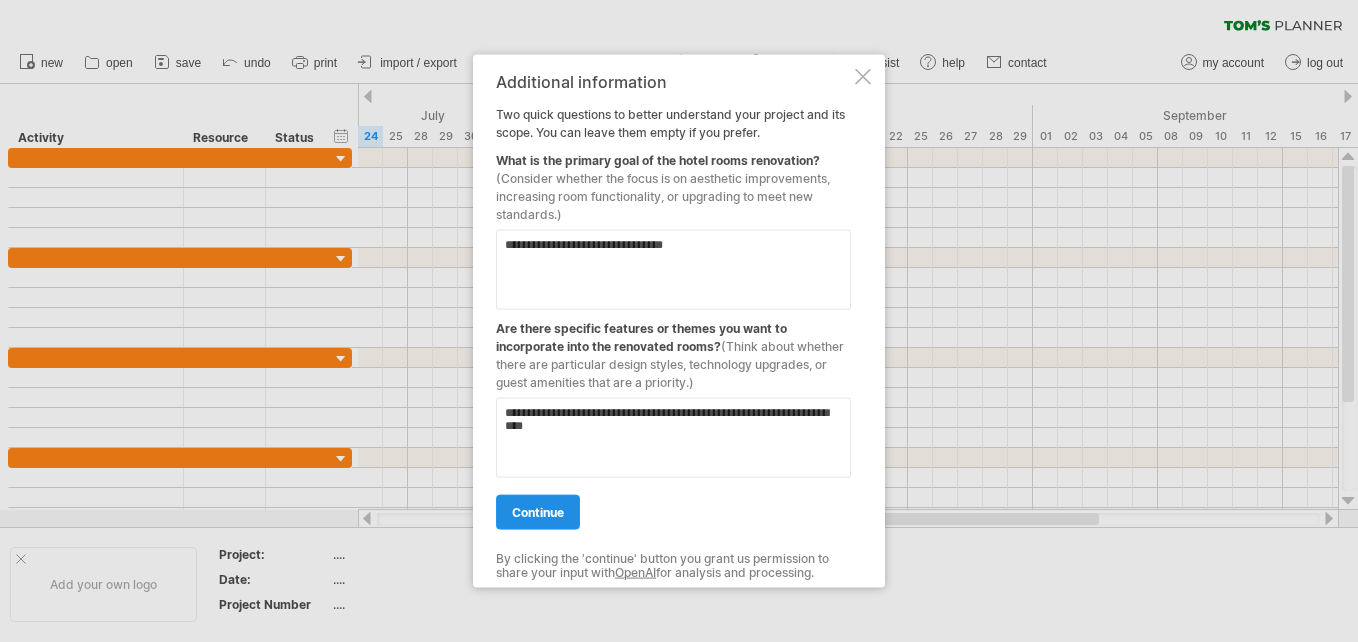 type on "**********" 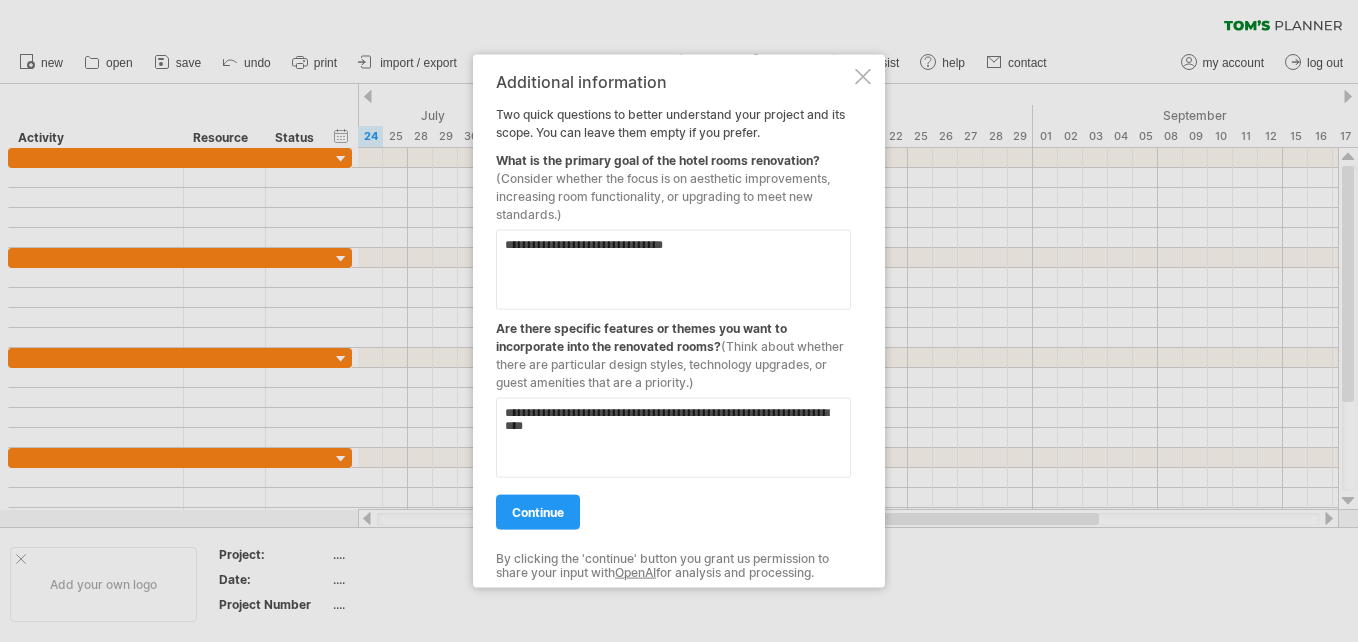 click on "continue" at bounding box center (538, 512) 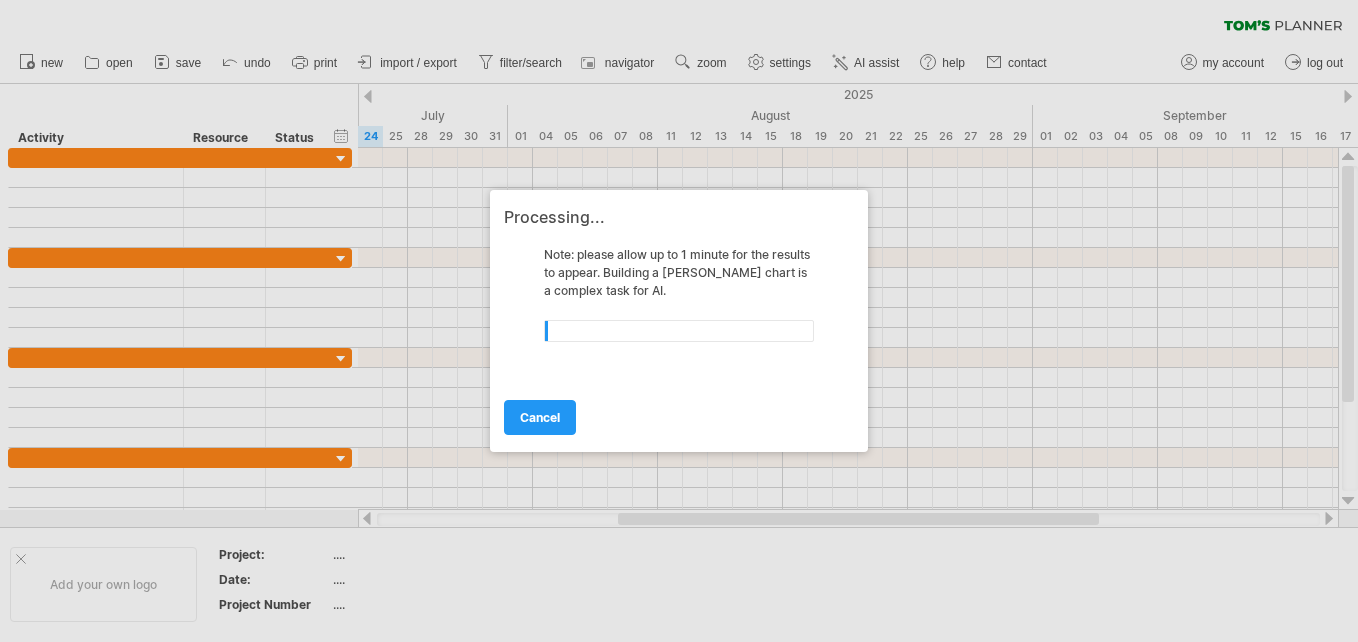 click at bounding box center [679, 321] 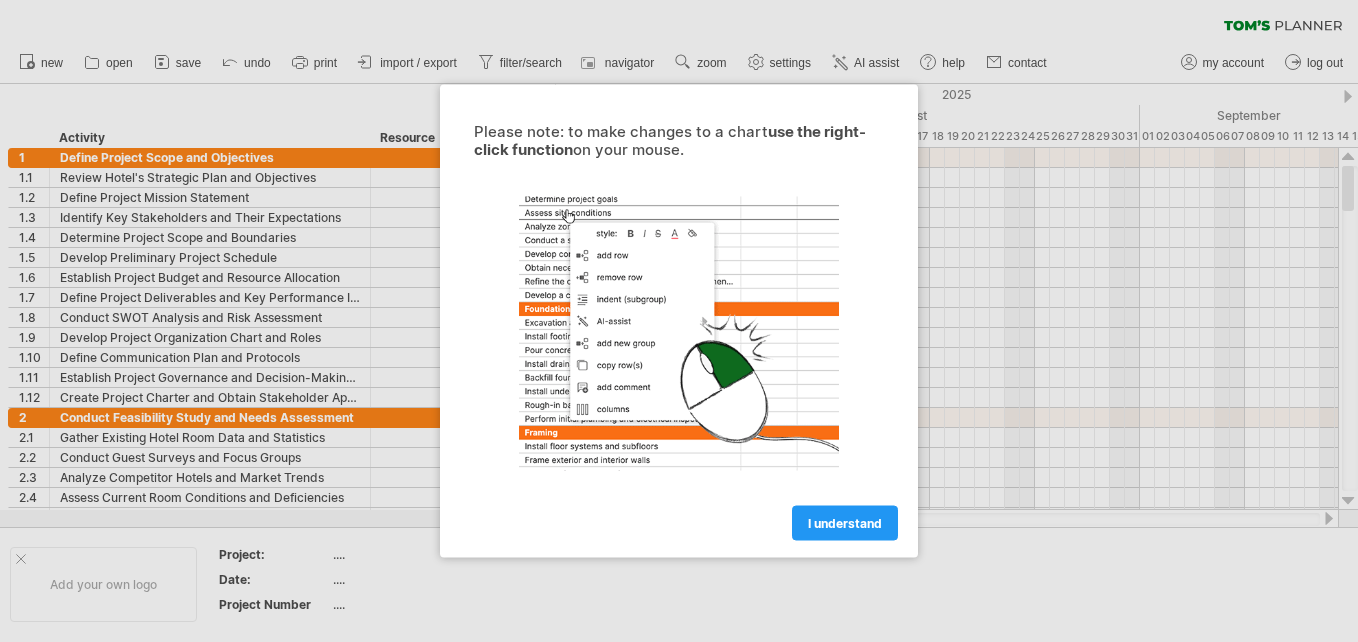 click at bounding box center [679, 334] 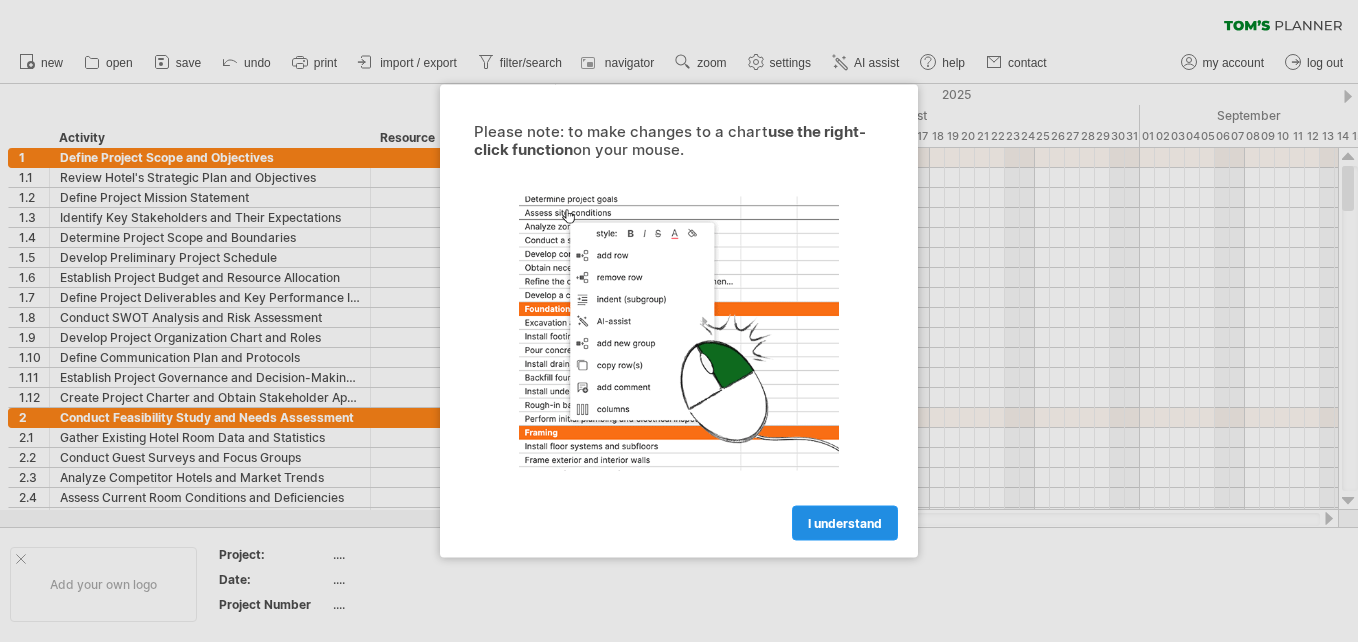 click on "I understand" at bounding box center [845, 523] 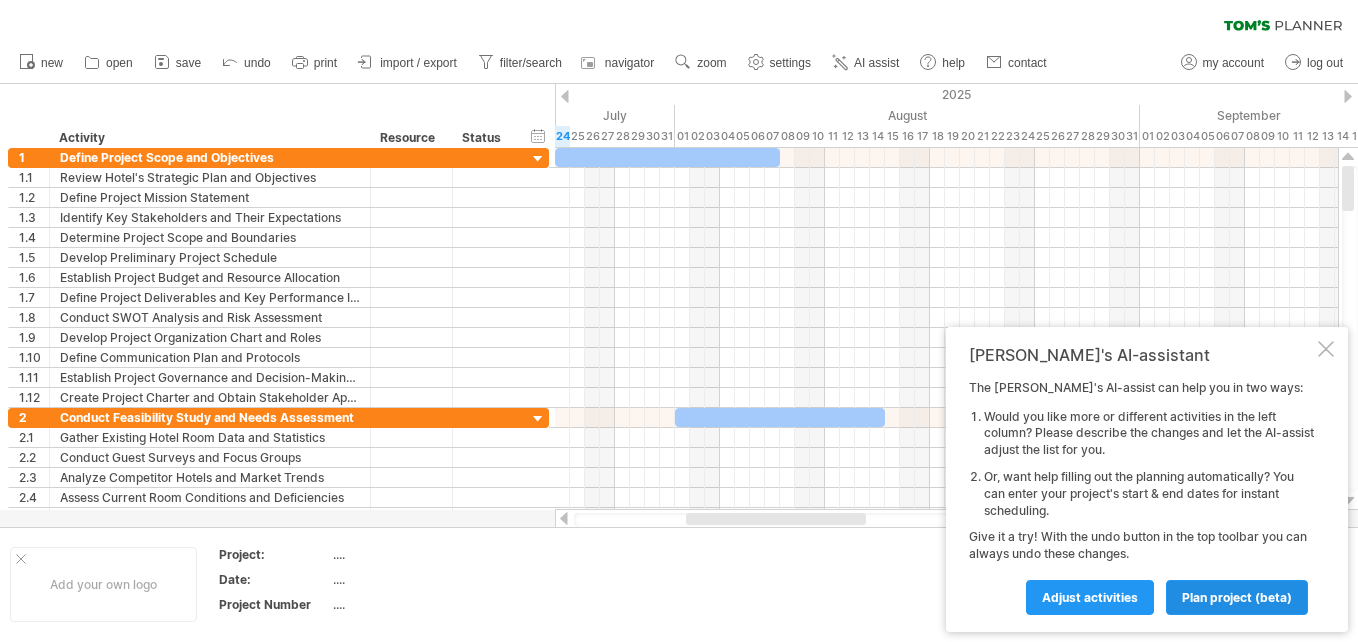 click on "plan project (beta)" at bounding box center [1237, 597] 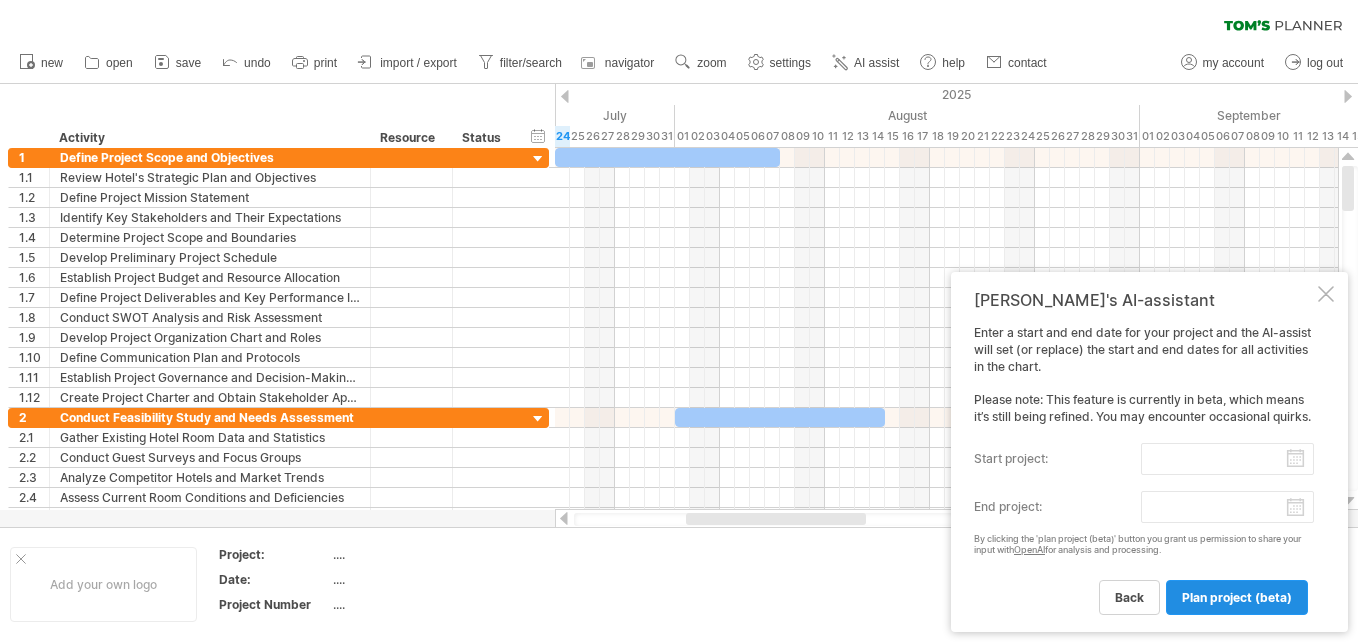 click on "plan project (beta)" at bounding box center (1237, 597) 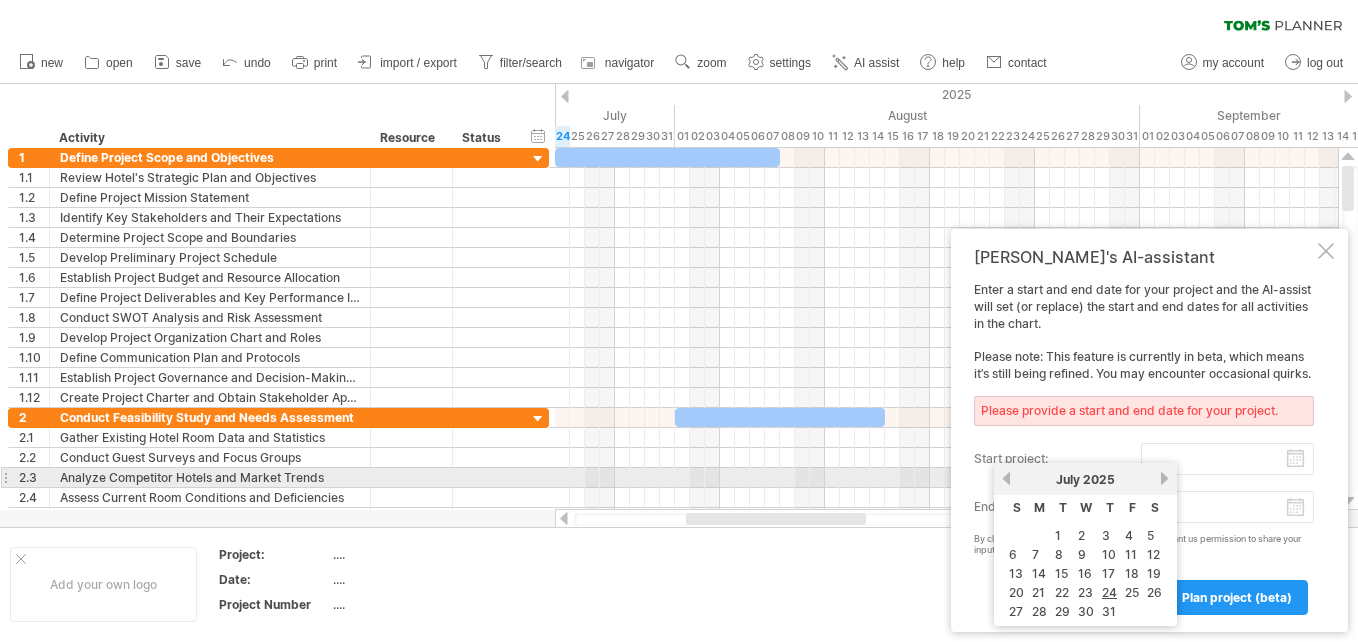 click on "start project:" at bounding box center [1227, 459] 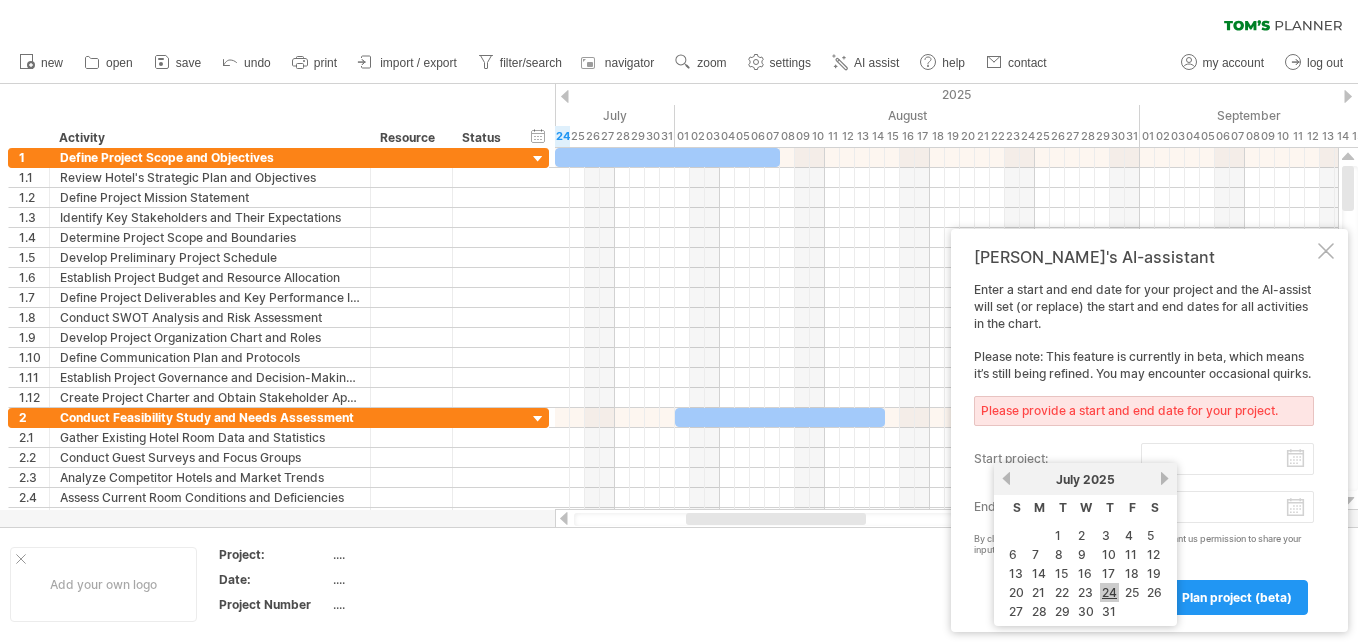 click on "24" at bounding box center [1109, 592] 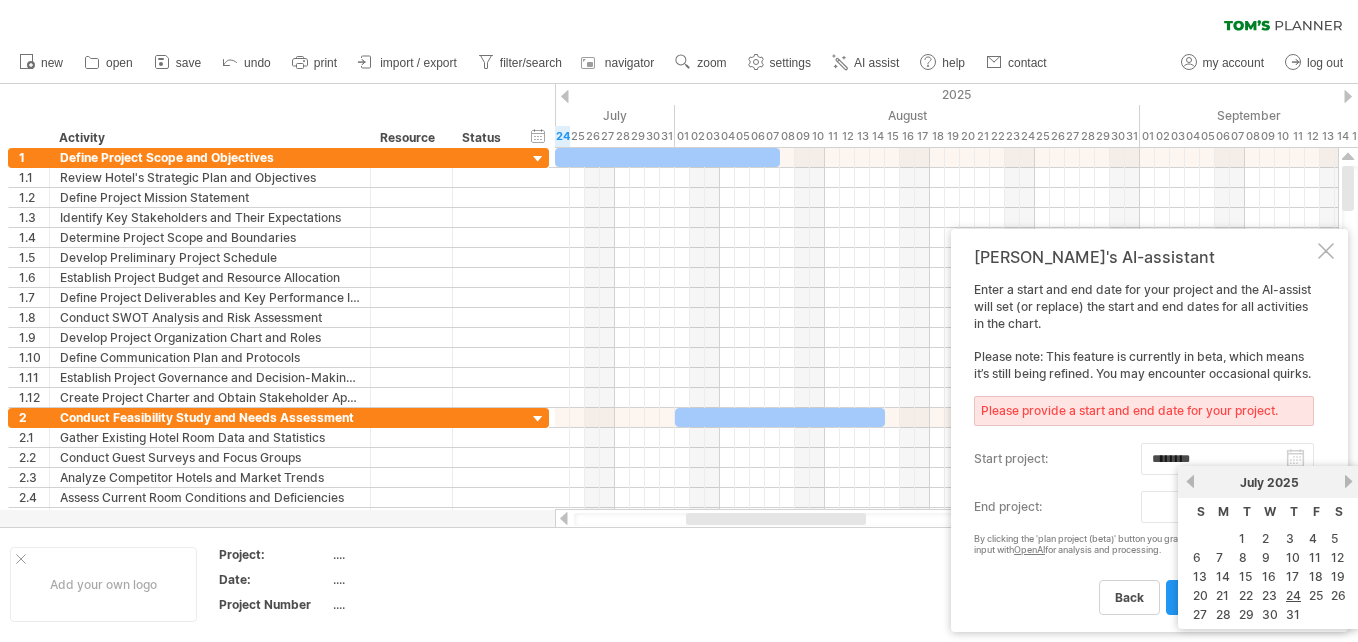 click on "progress(100%)
Trying to reach [DOMAIN_NAME]
Connected again...
0%
clear filter
reapply filter" at bounding box center [679, 323] 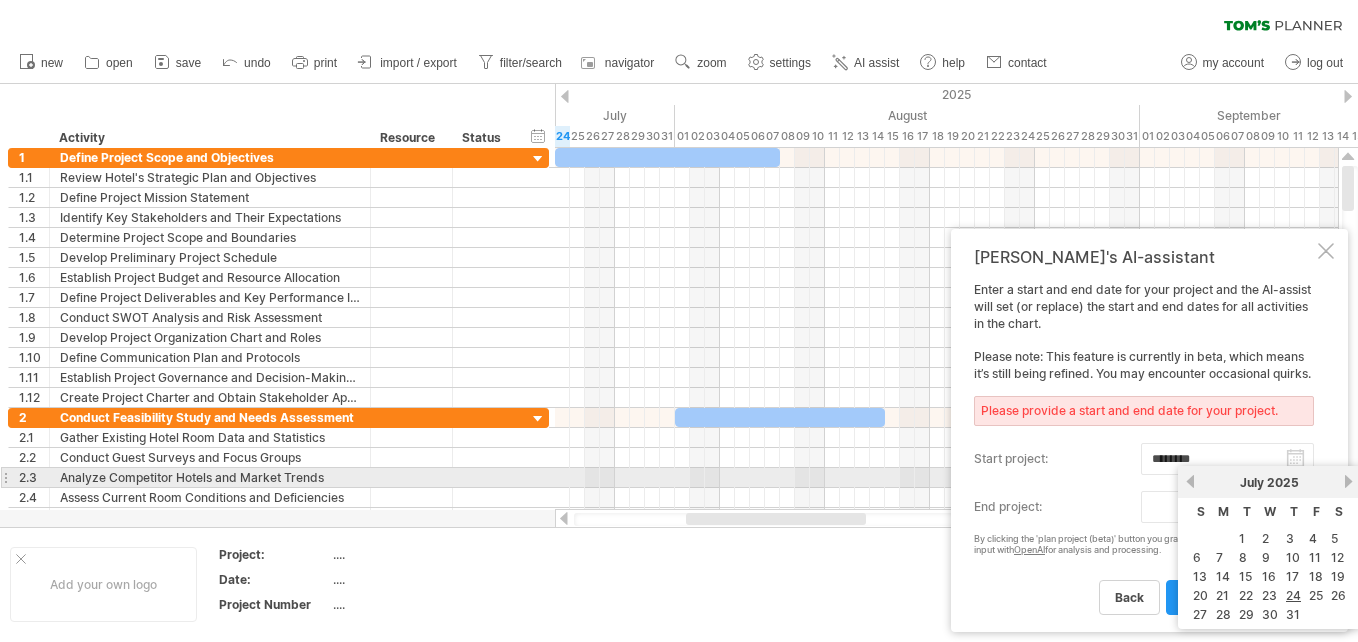 click on "next" at bounding box center [1348, 481] 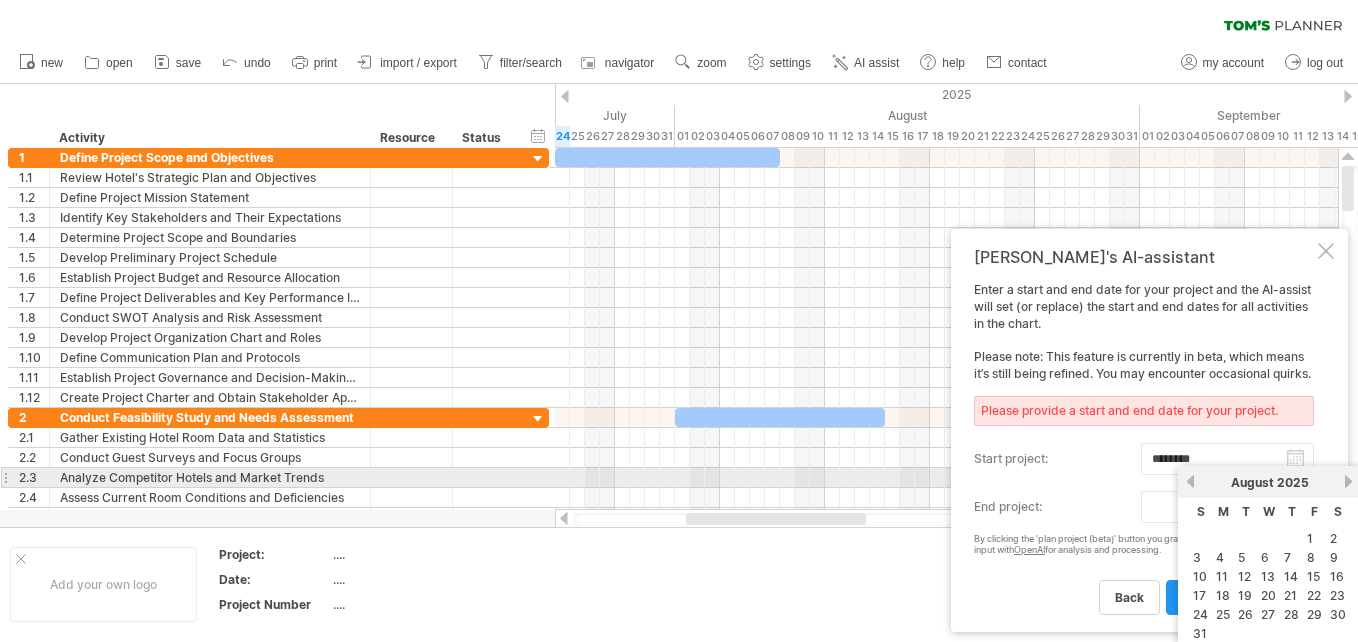 click on "next" at bounding box center [1348, 481] 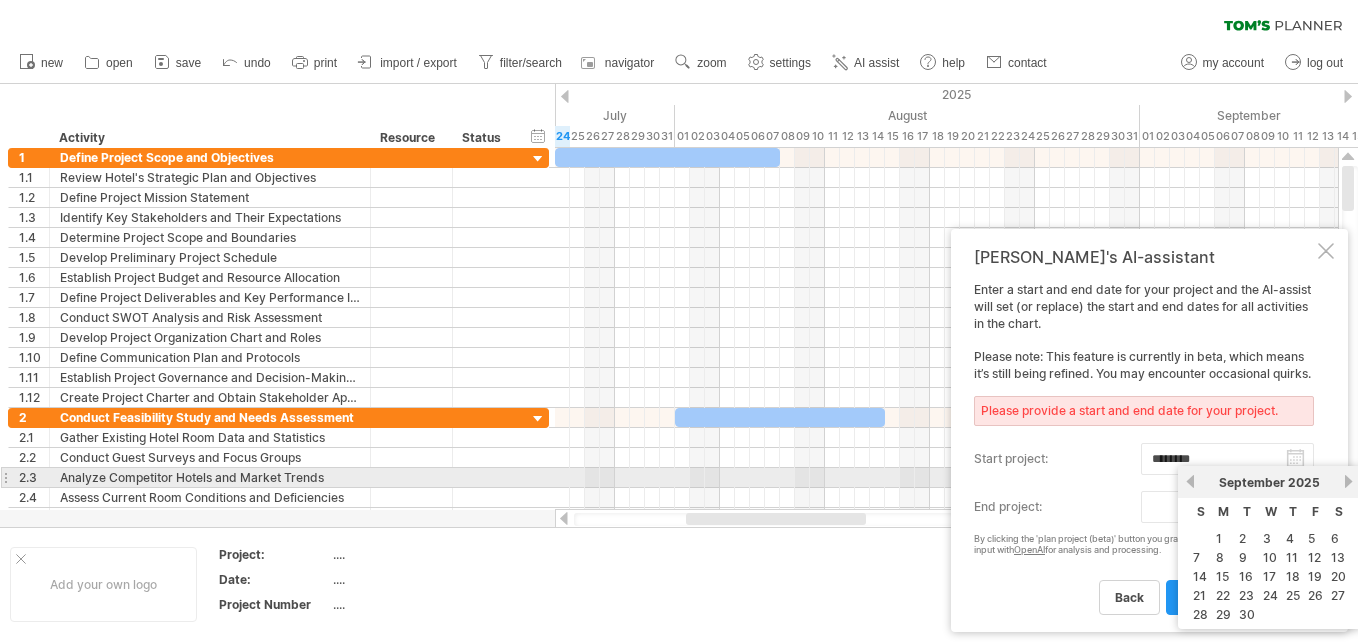 click on "next" at bounding box center (1348, 481) 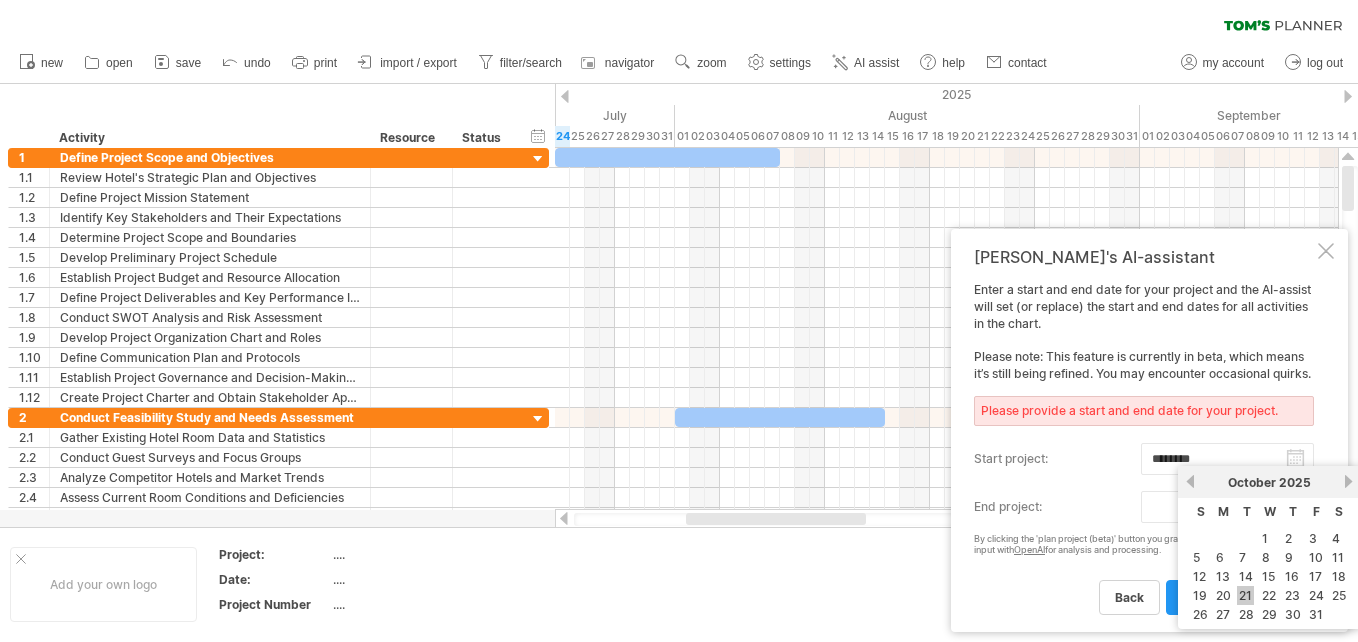 click on "21" at bounding box center [1245, 595] 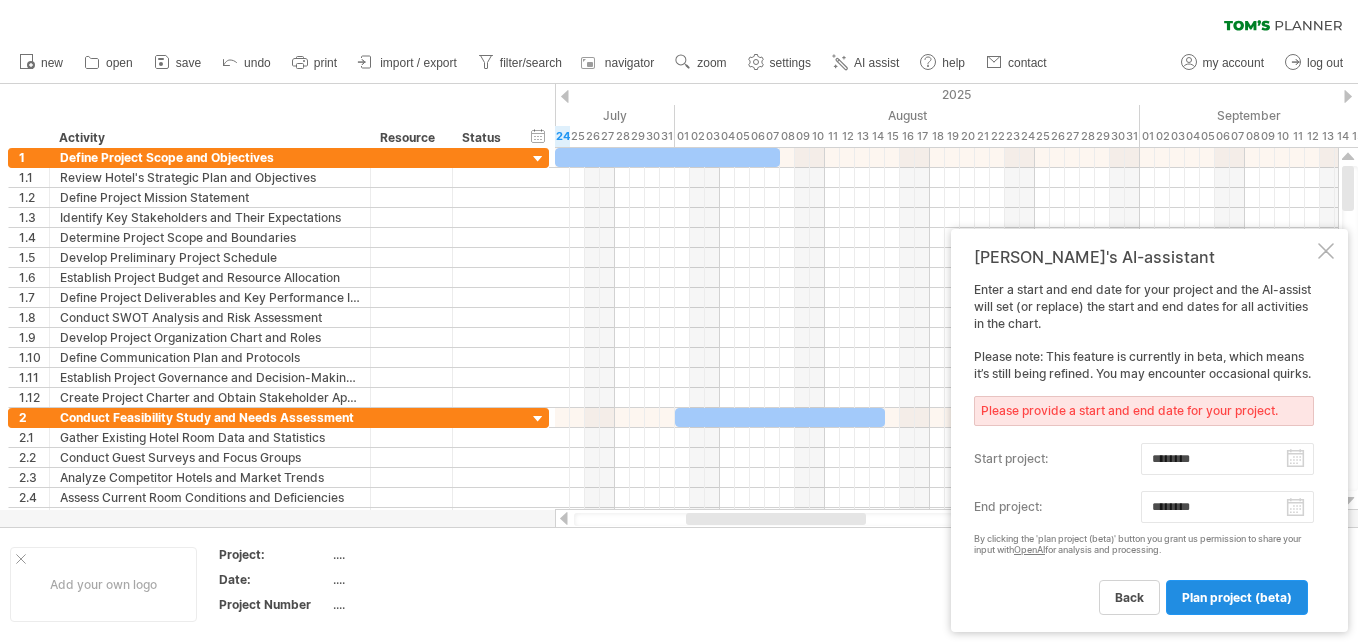 click on "plan project (beta)" at bounding box center (1237, 597) 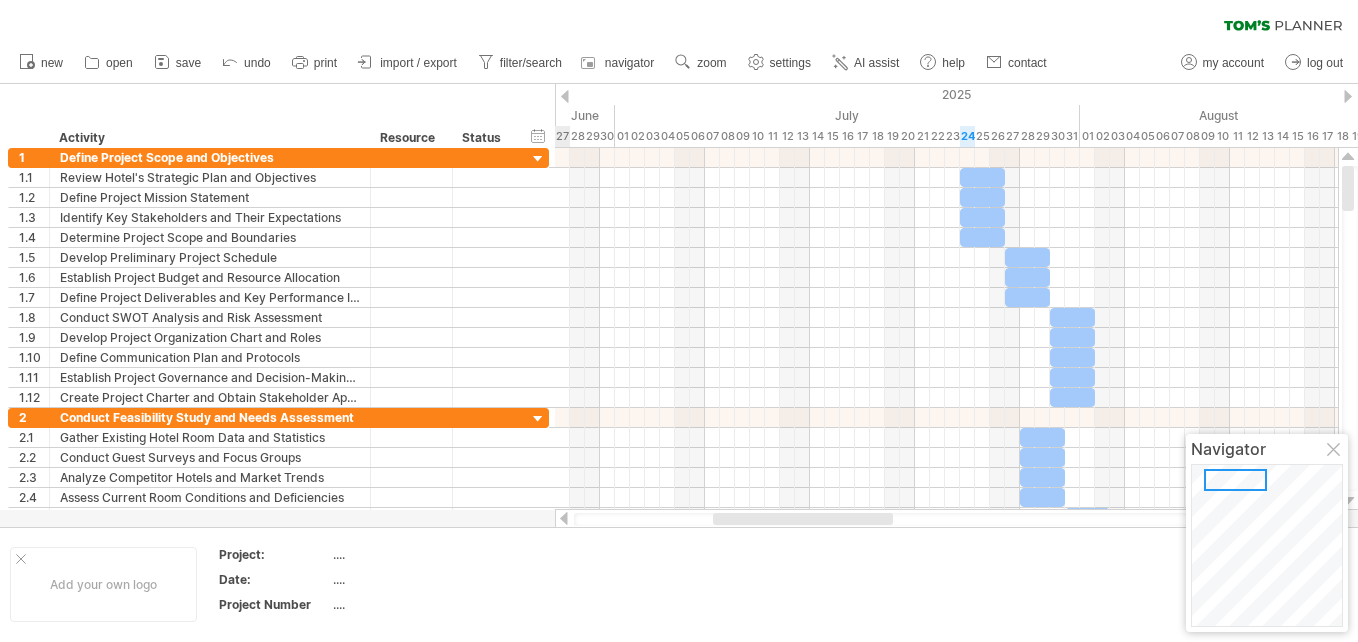 click on "Add your own logo Project: .... Date: .... Project Number ...." at bounding box center (50000, 584) 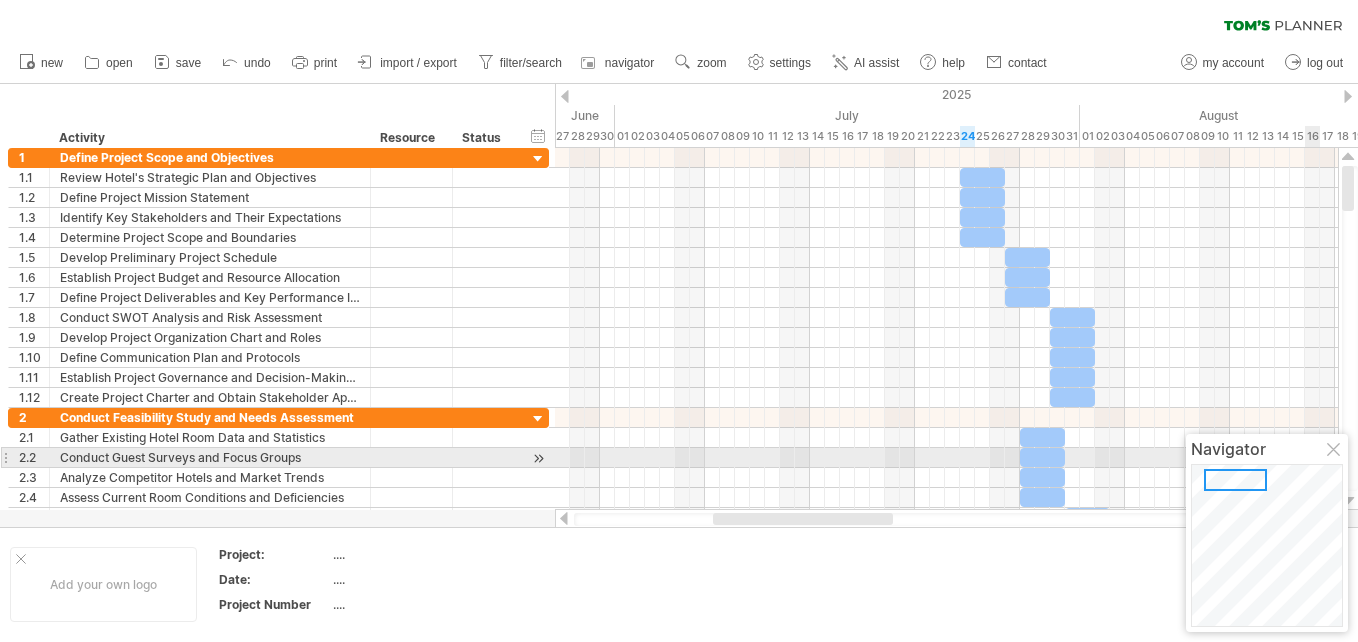 click at bounding box center [1335, 451] 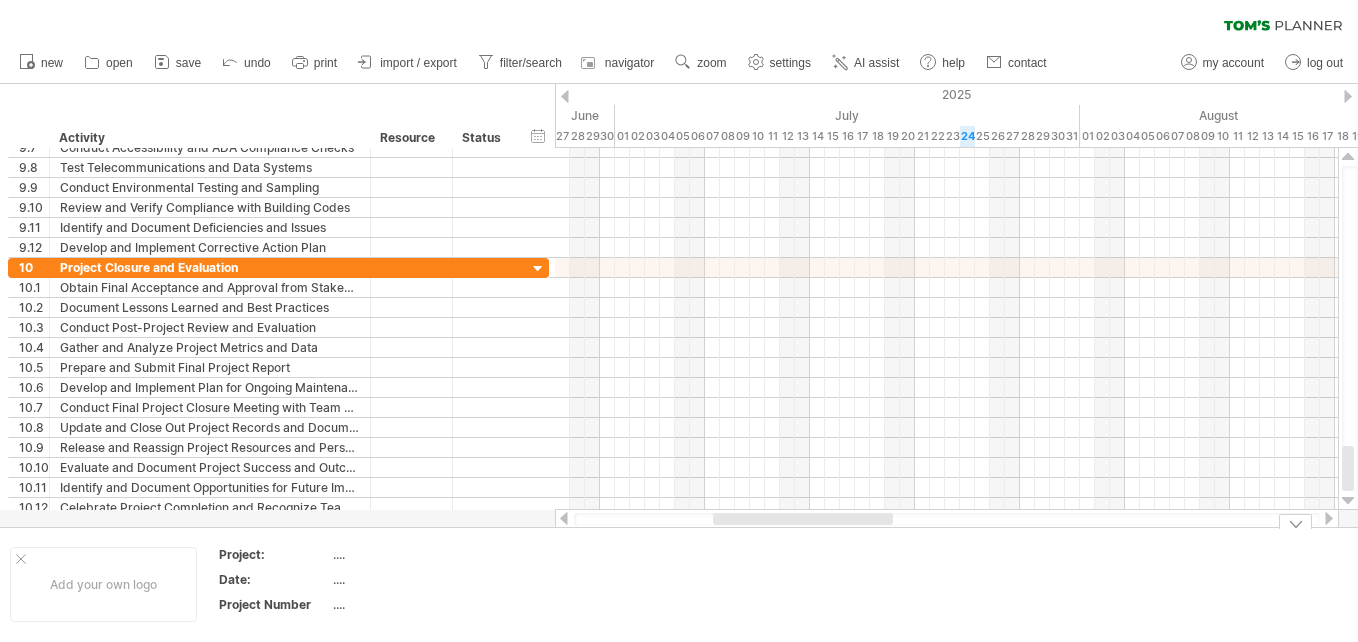 drag, startPoint x: 1345, startPoint y: 178, endPoint x: 1344, endPoint y: 610, distance: 432.00116 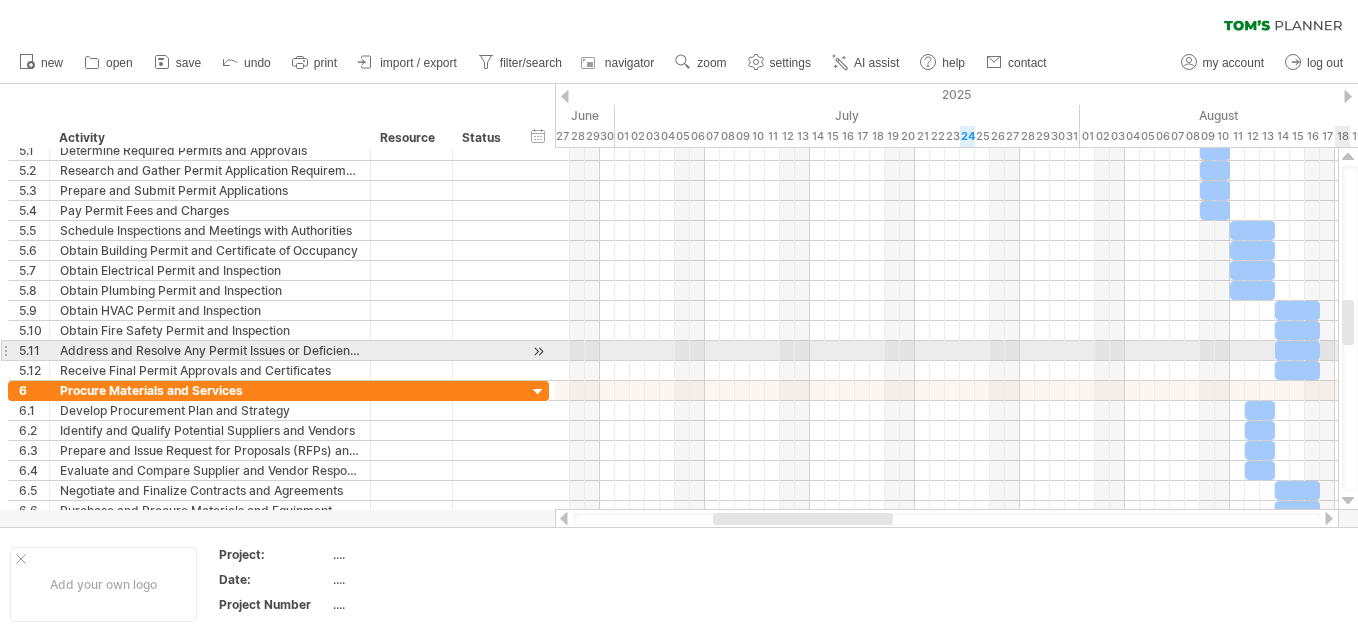 drag, startPoint x: 1348, startPoint y: 488, endPoint x: 1336, endPoint y: 342, distance: 146.49232 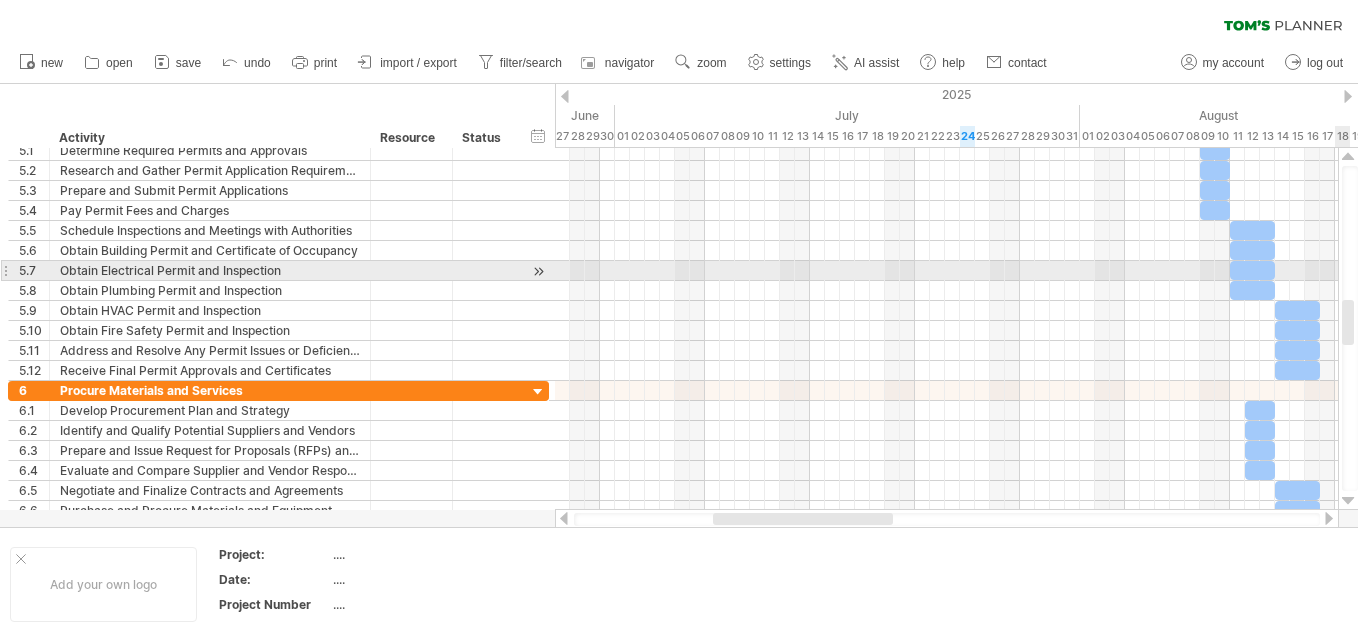 drag, startPoint x: 1356, startPoint y: 328, endPoint x: 1355, endPoint y: 280, distance: 48.010414 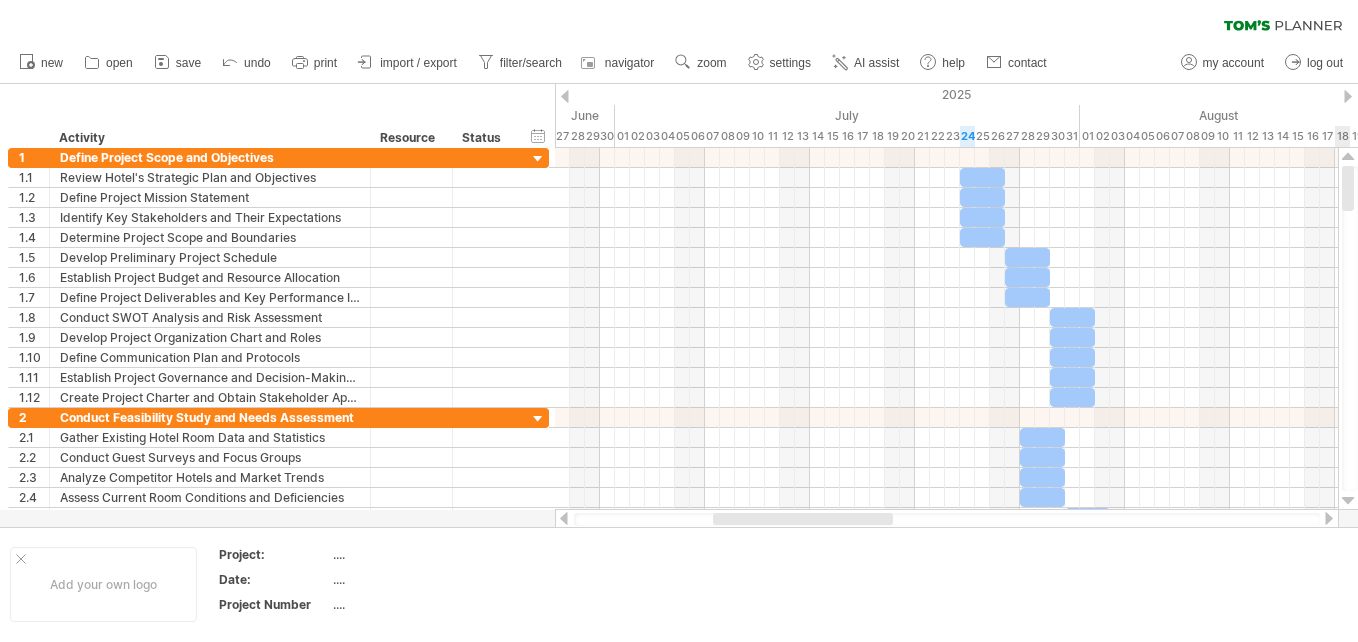 drag, startPoint x: 1353, startPoint y: 304, endPoint x: 1359, endPoint y: 167, distance: 137.13132 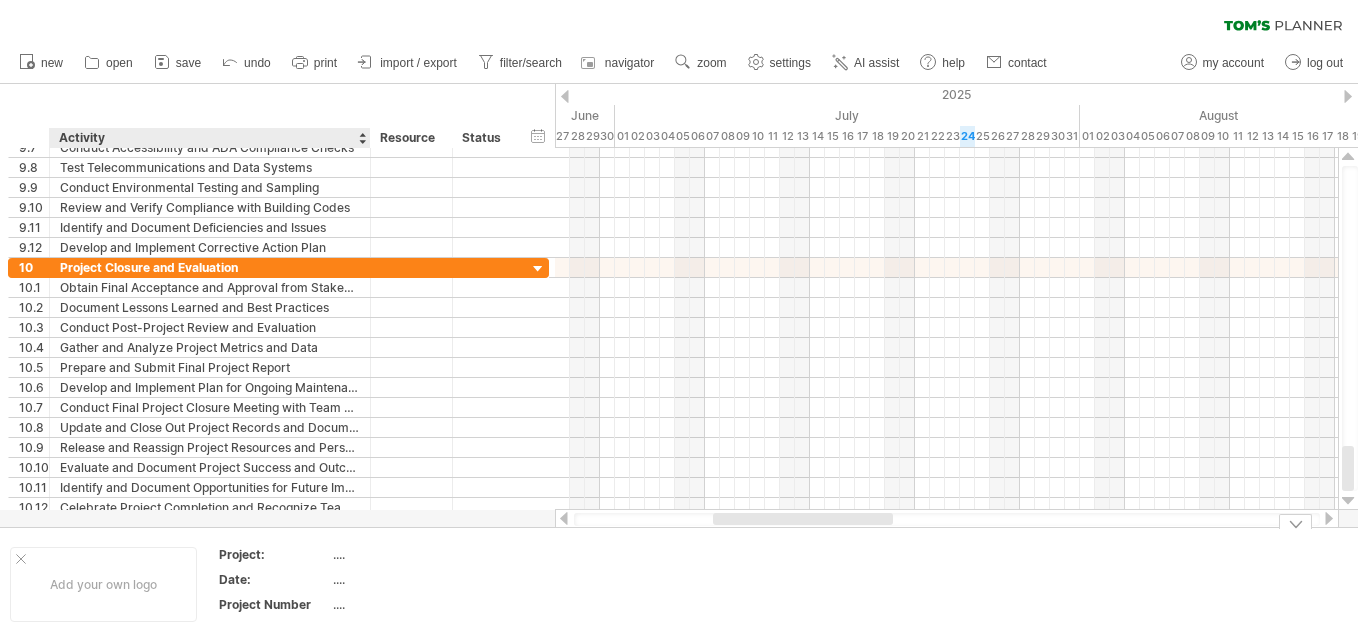 click on "...." at bounding box center [417, 554] 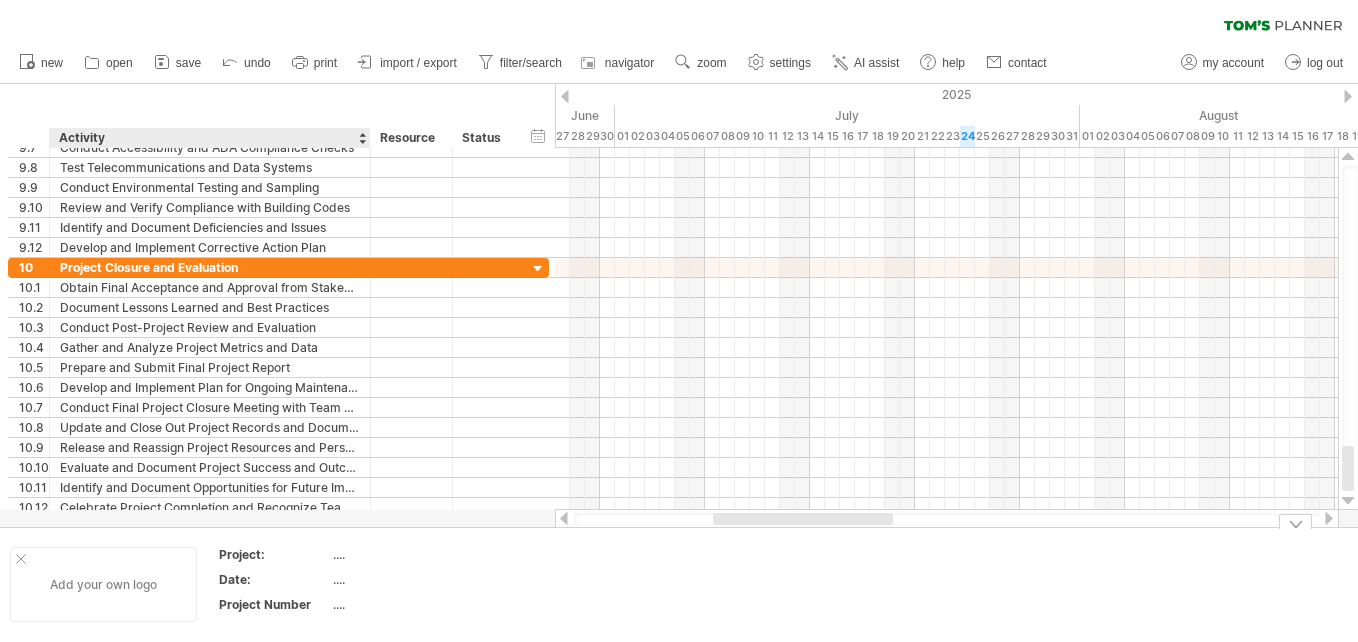 click on "Add your own logo" at bounding box center [103, 584] 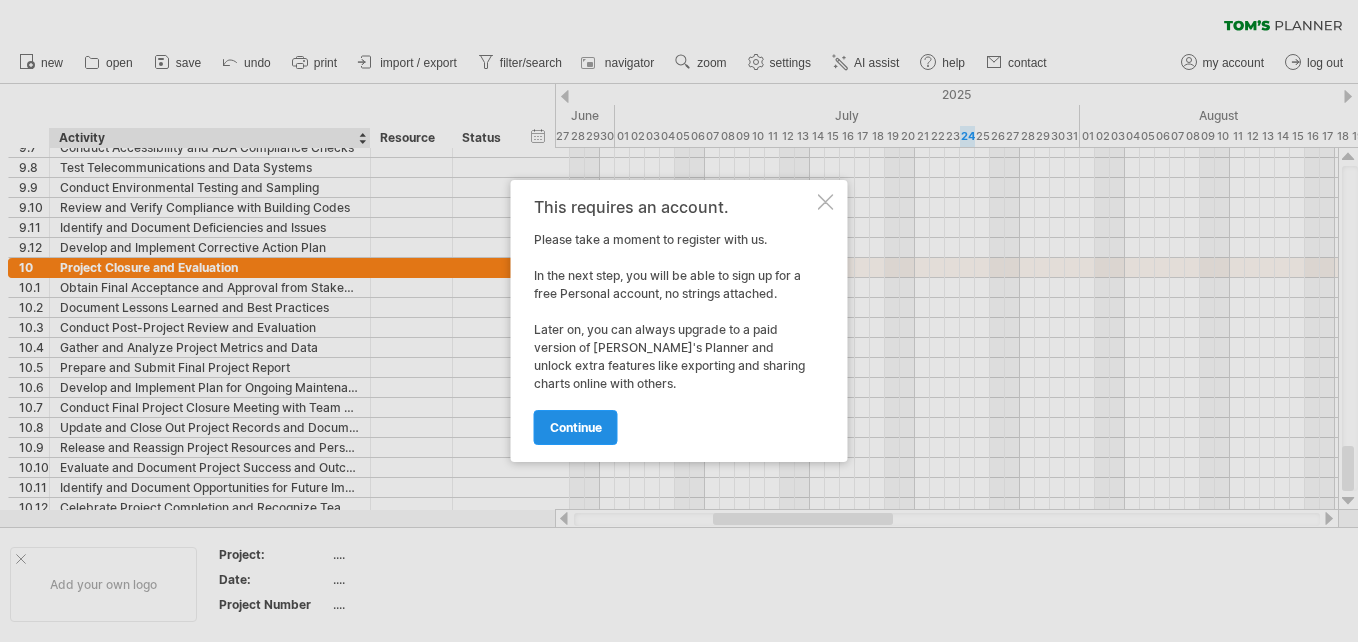 click on "continue" at bounding box center (576, 427) 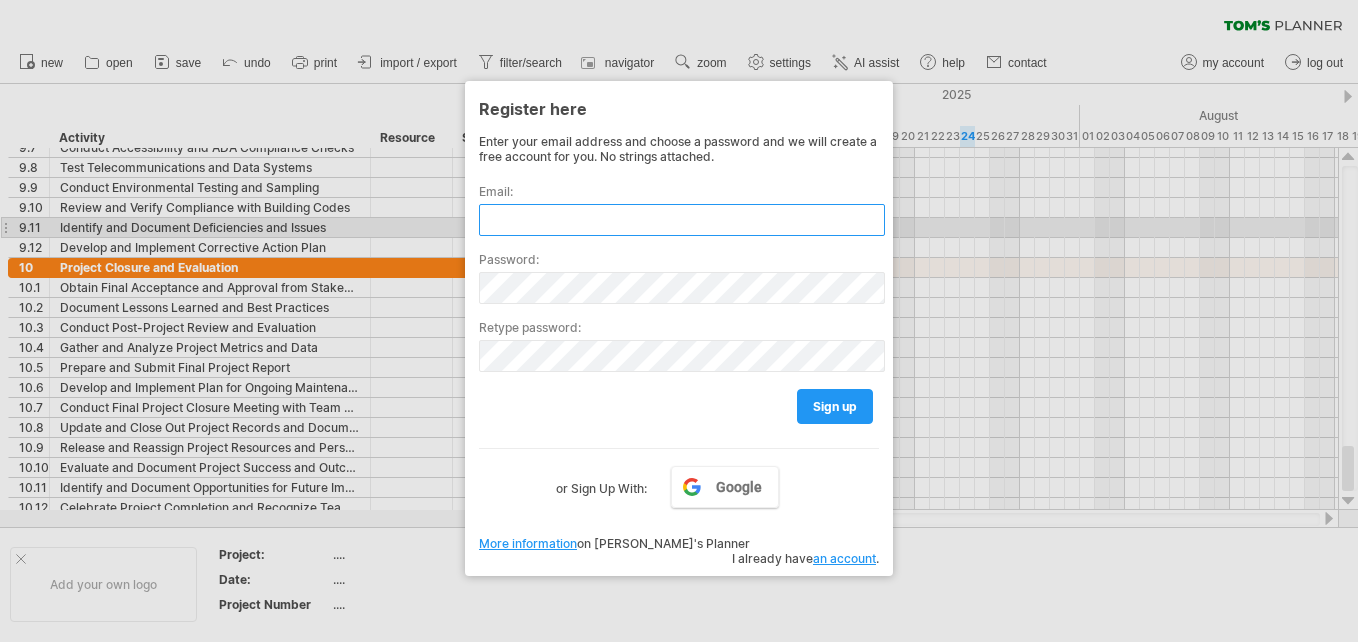 click at bounding box center (682, 220) 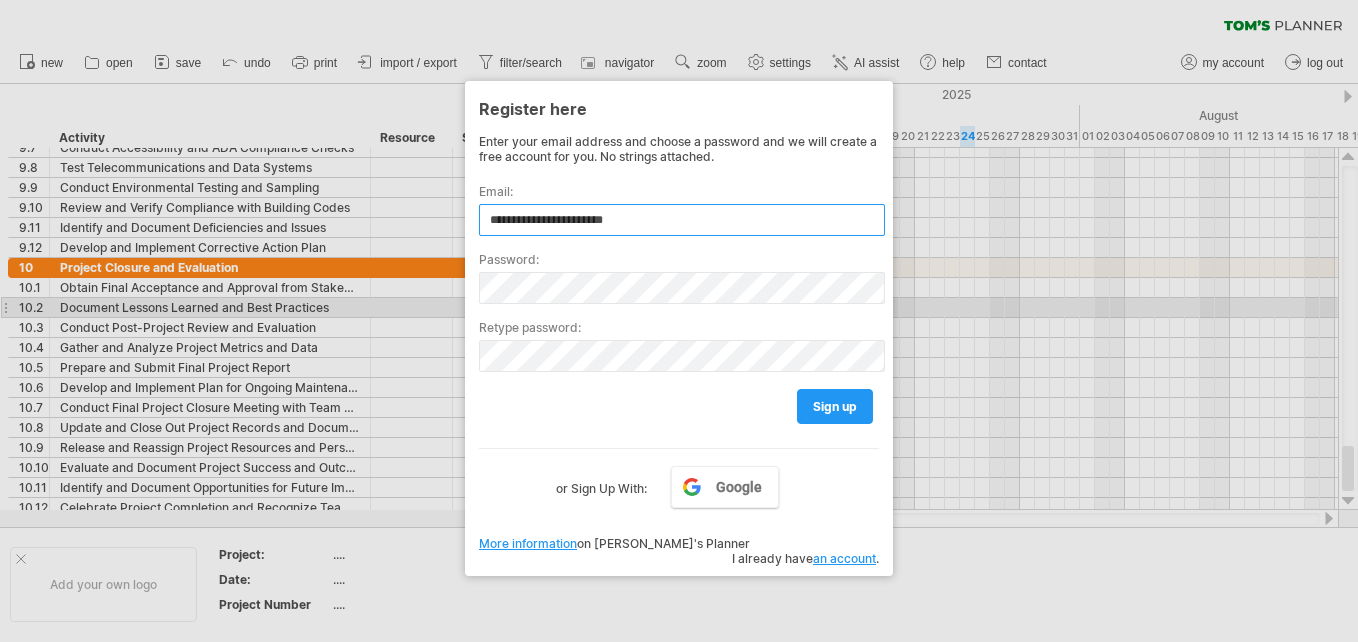 type on "**********" 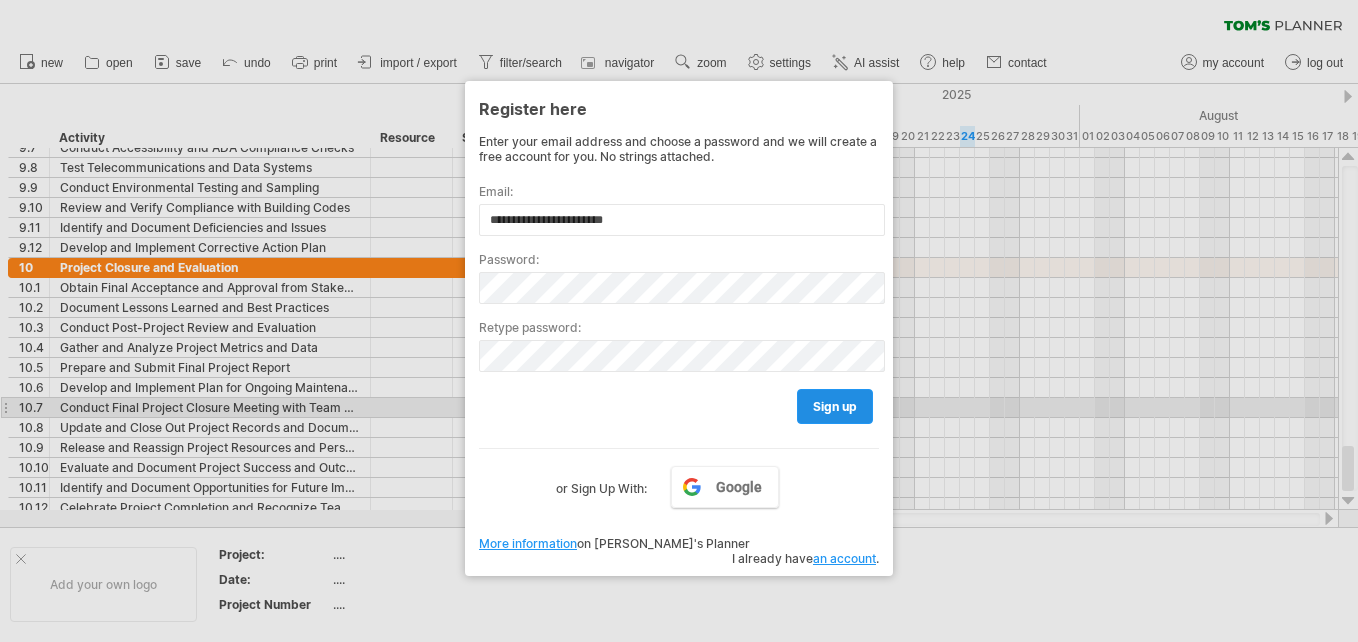 click on "sign up" at bounding box center (835, 406) 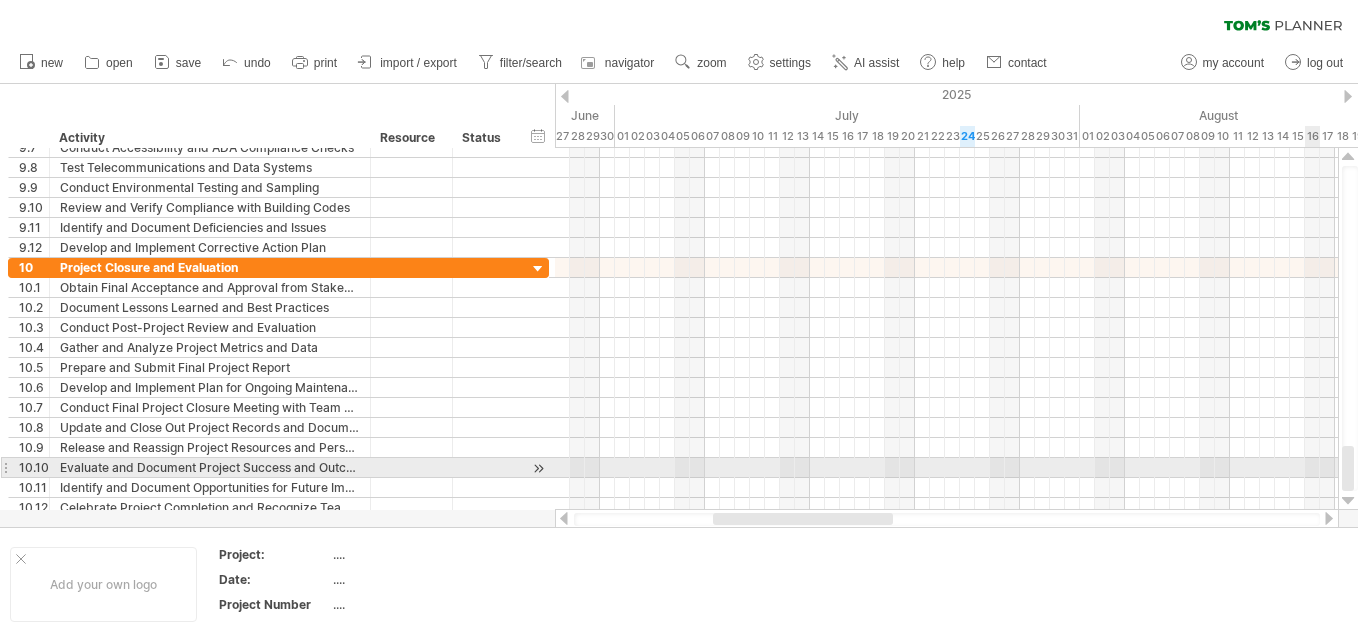 drag, startPoint x: 1352, startPoint y: 447, endPoint x: 1349, endPoint y: 521, distance: 74.06078 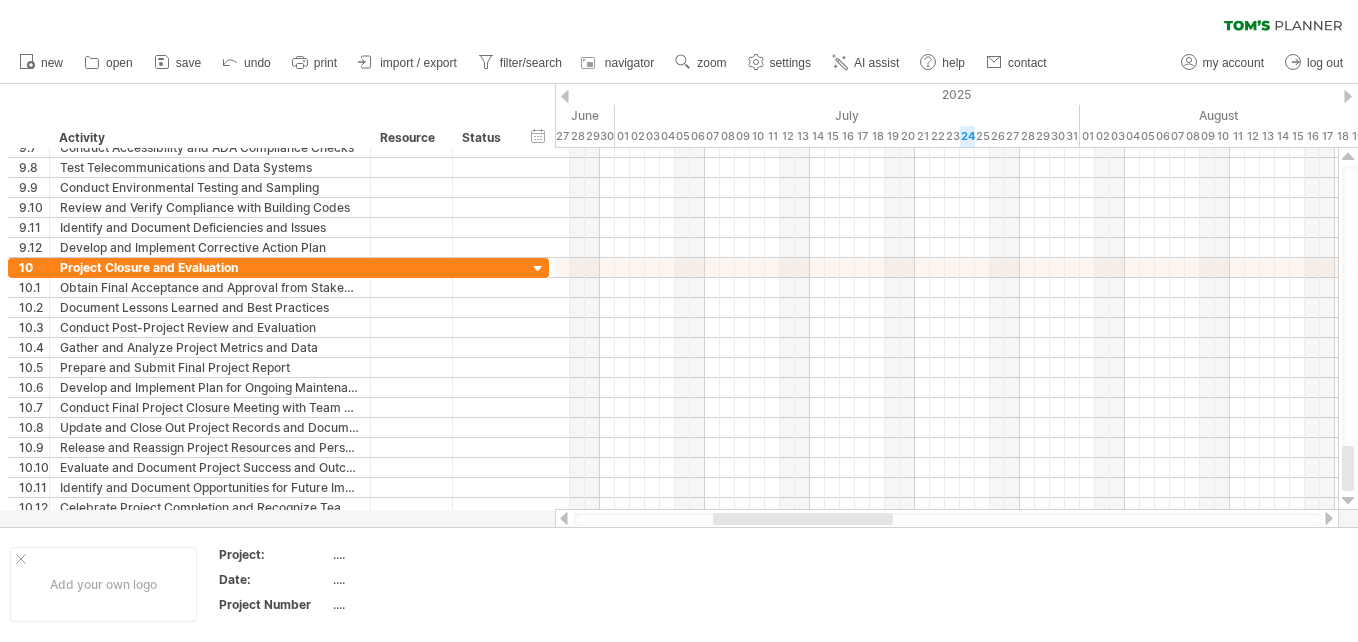 click at bounding box center [1329, 518] 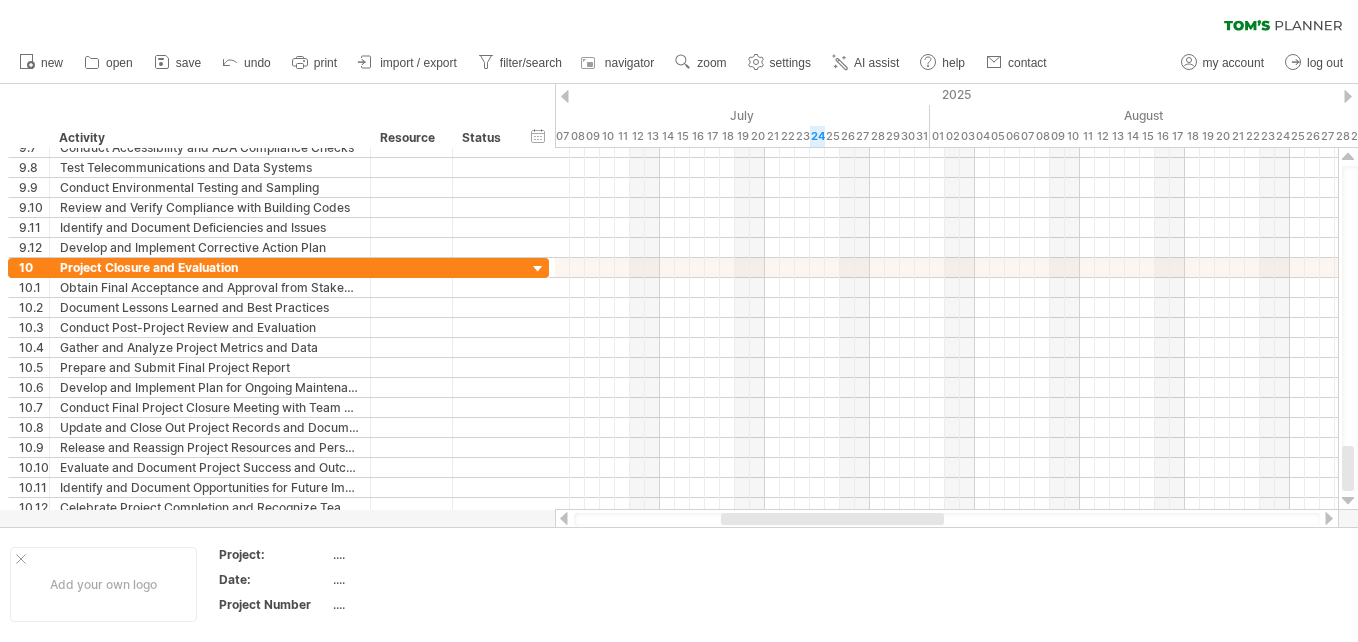 click at bounding box center [1329, 518] 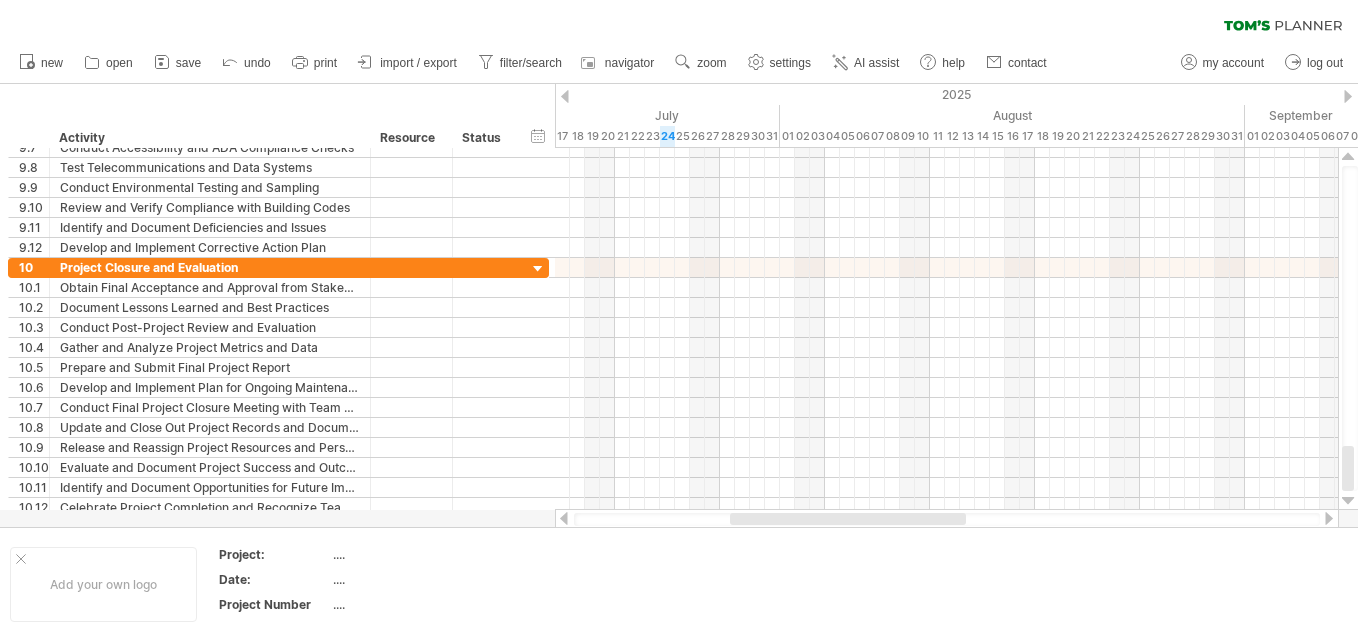 click at bounding box center (1329, 518) 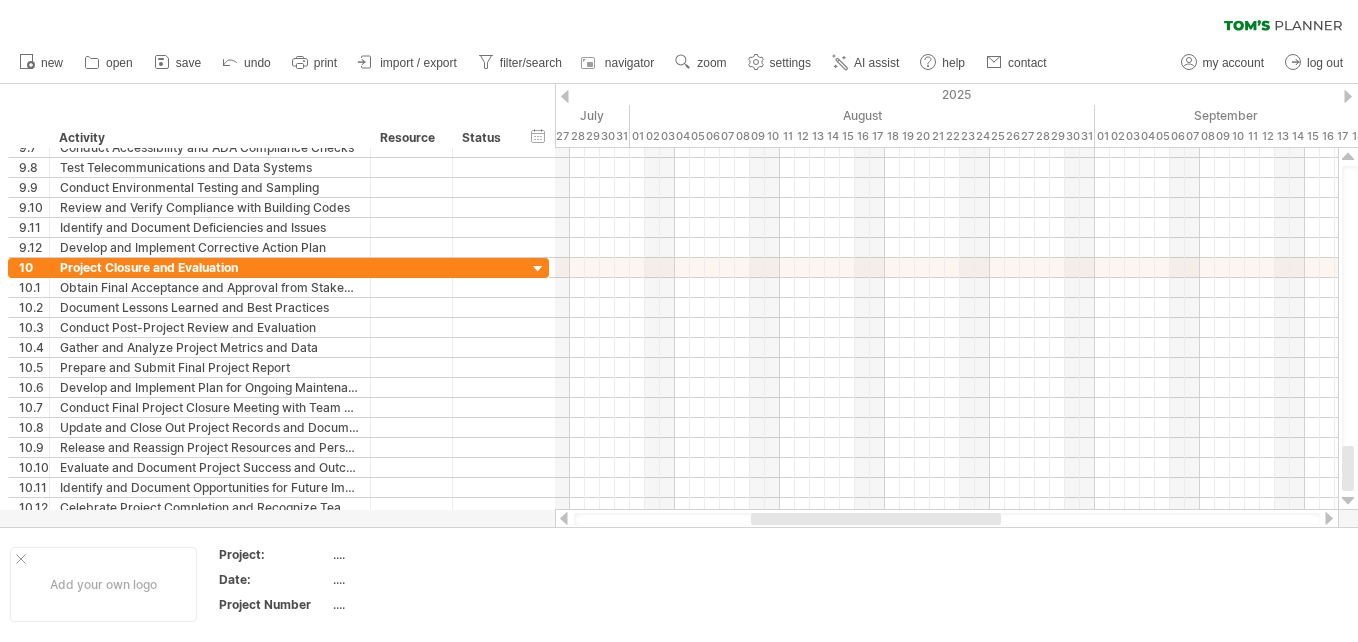 click at bounding box center (1329, 518) 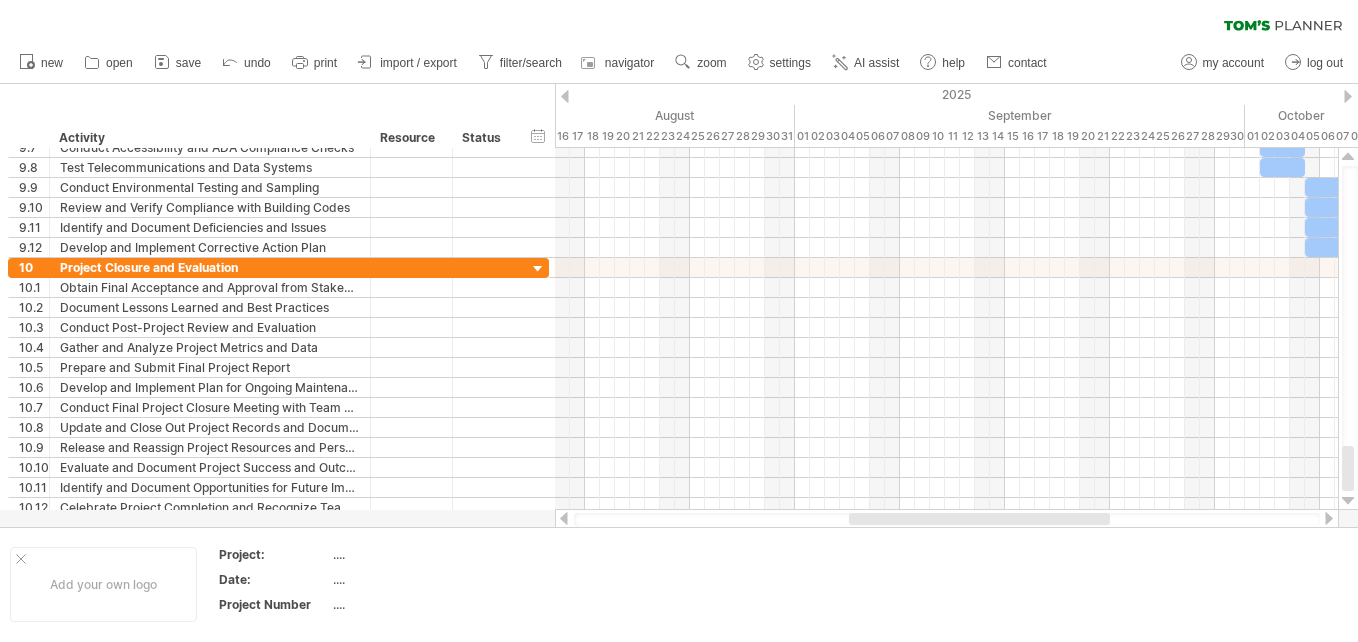 click at bounding box center [1329, 518] 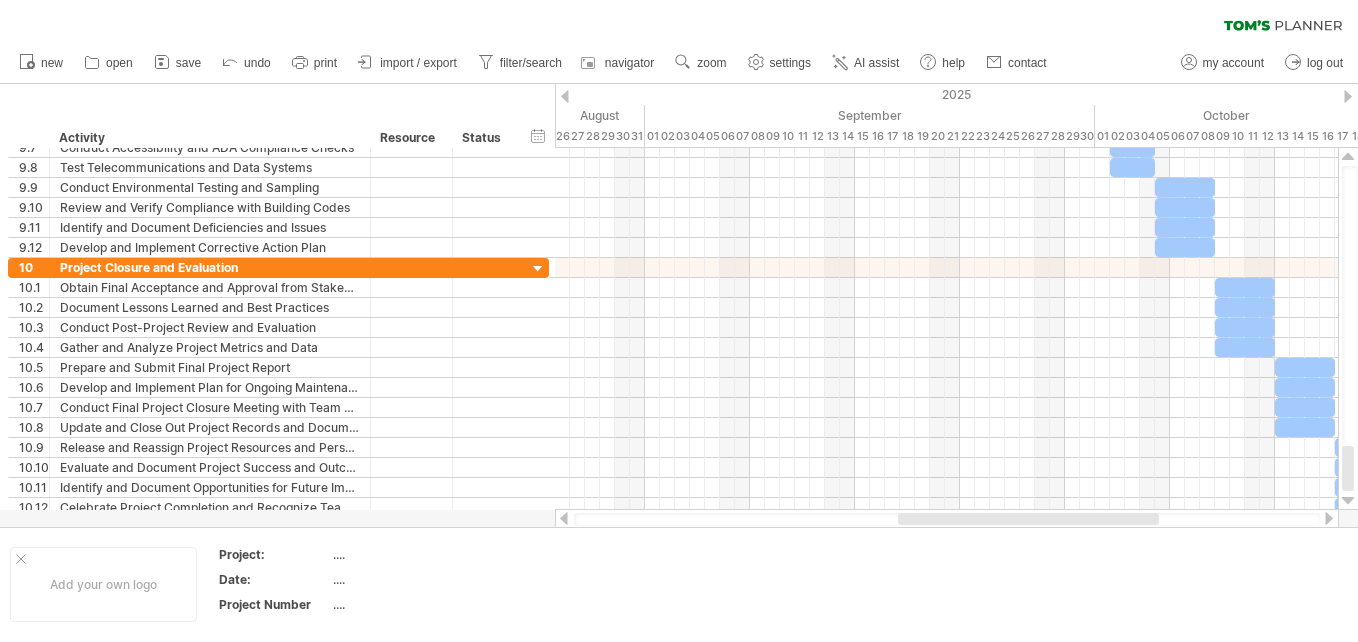 click at bounding box center [1329, 518] 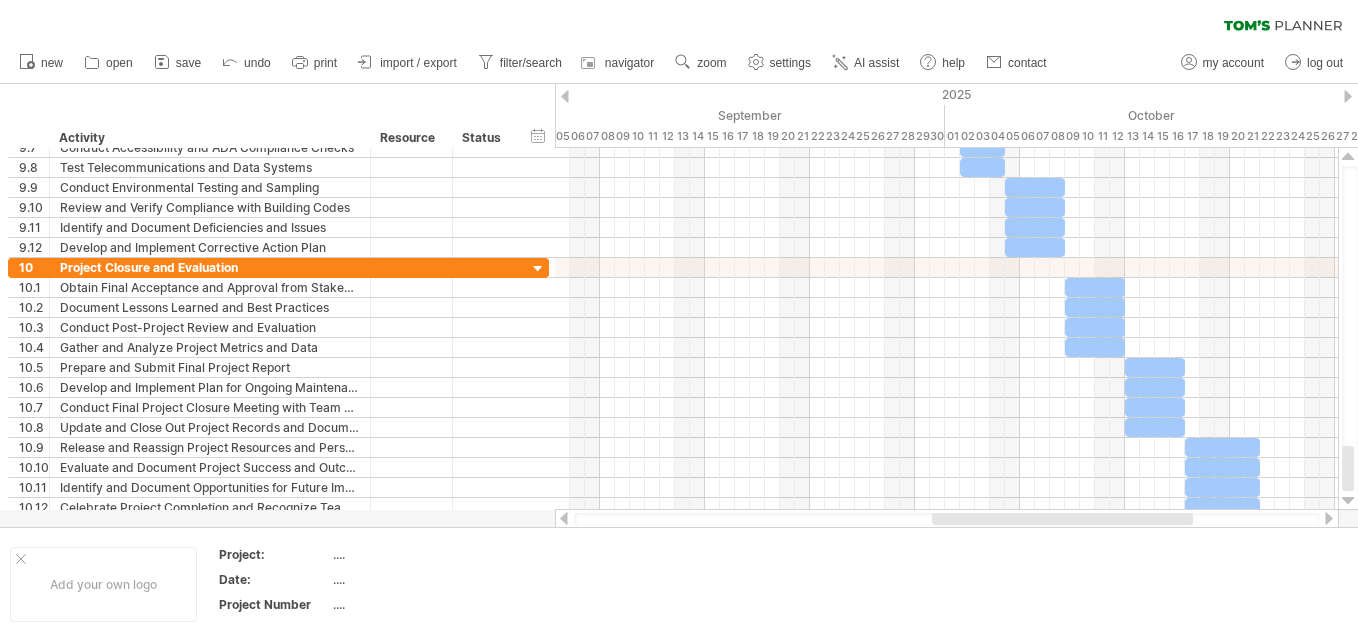 click at bounding box center (1329, 518) 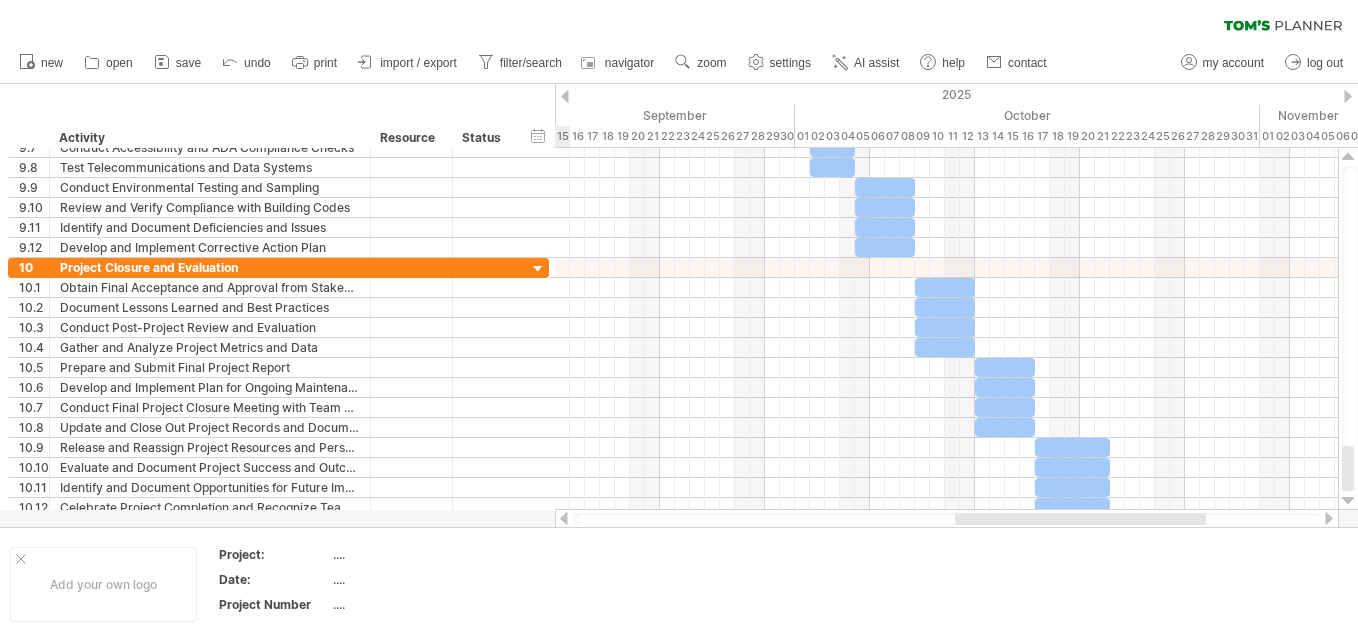click at bounding box center [1329, 518] 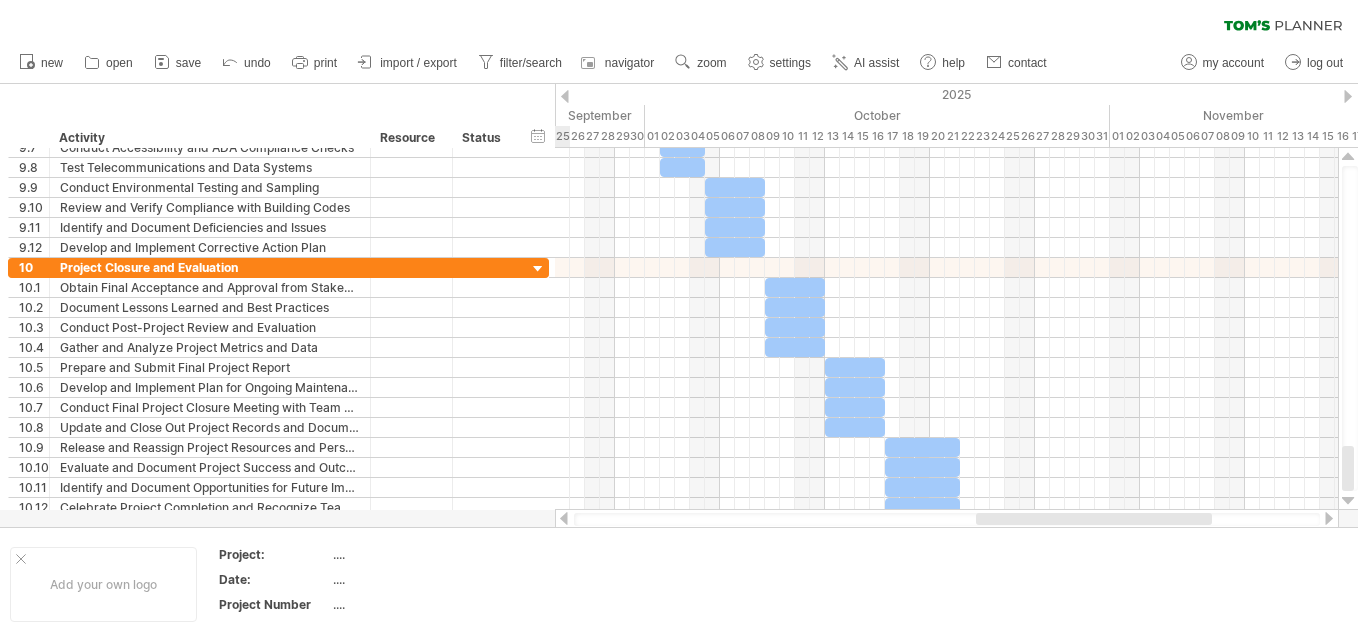 click at bounding box center [1329, 518] 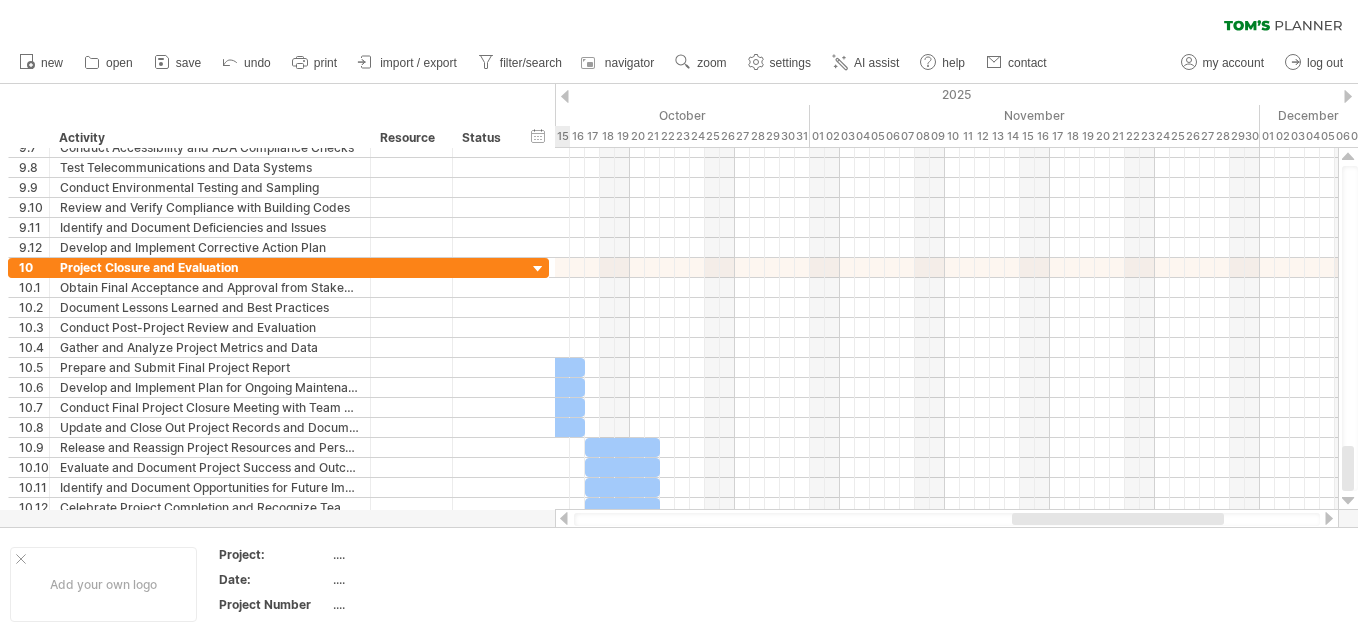click at bounding box center (1329, 518) 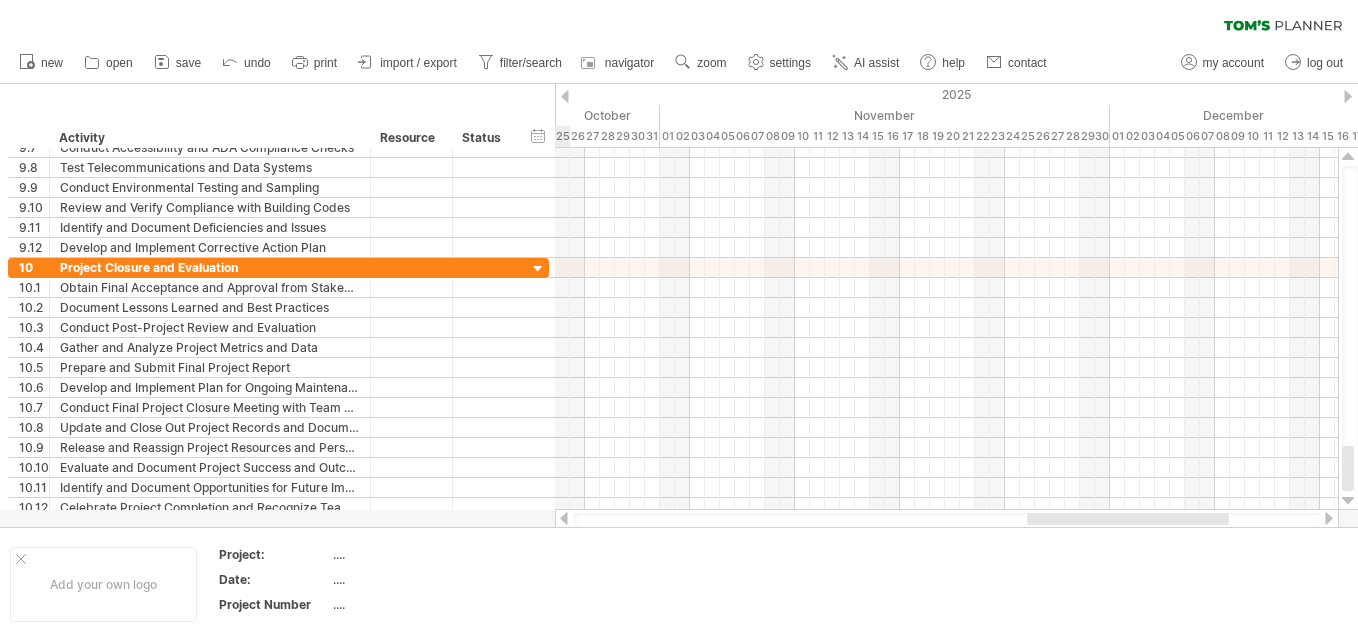 click at bounding box center [1329, 518] 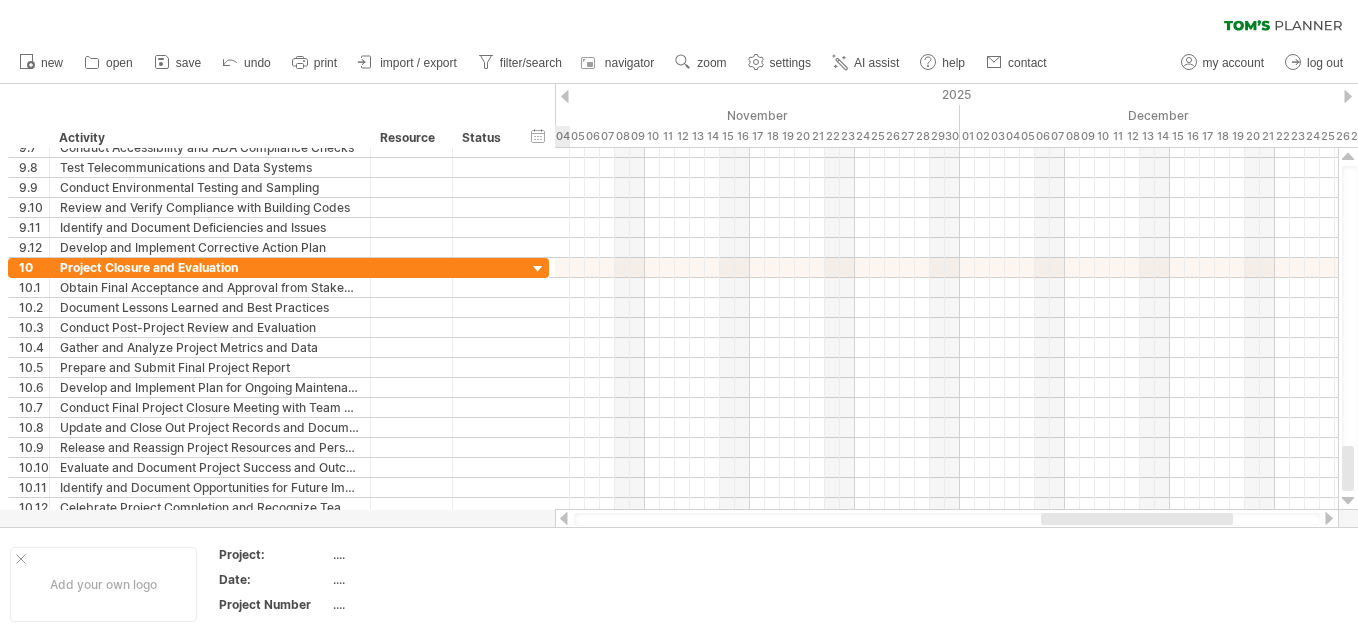 click at bounding box center (1329, 518) 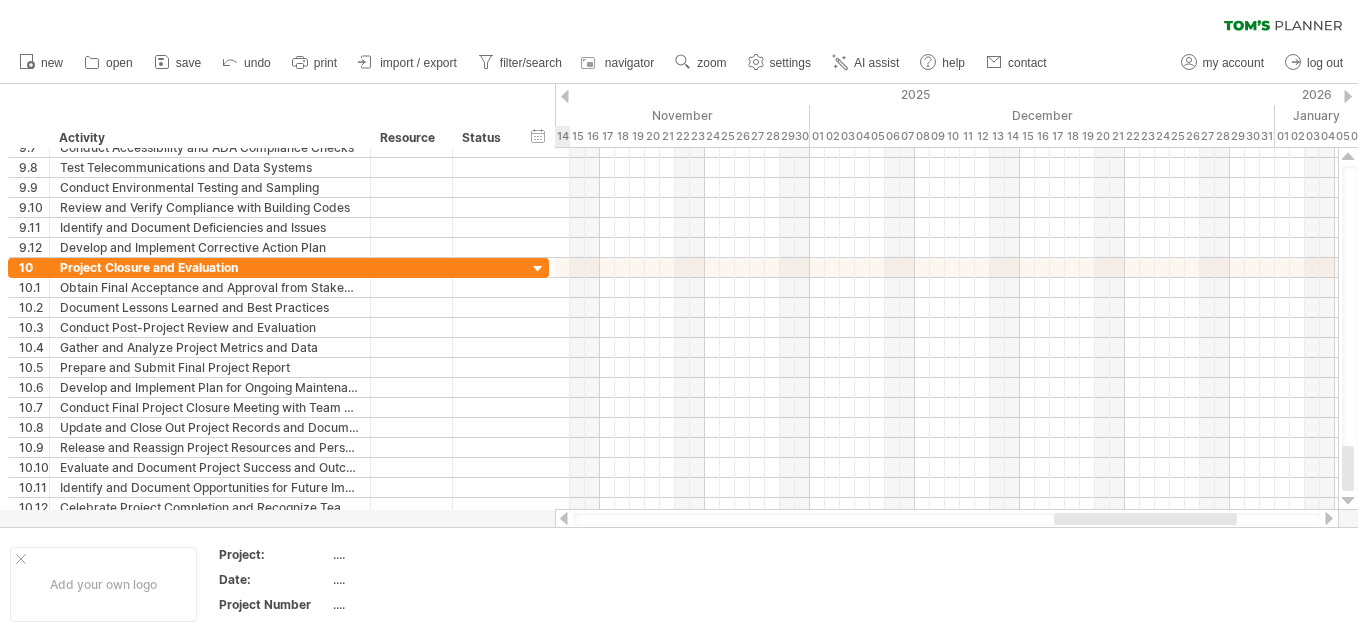 click at bounding box center [1329, 518] 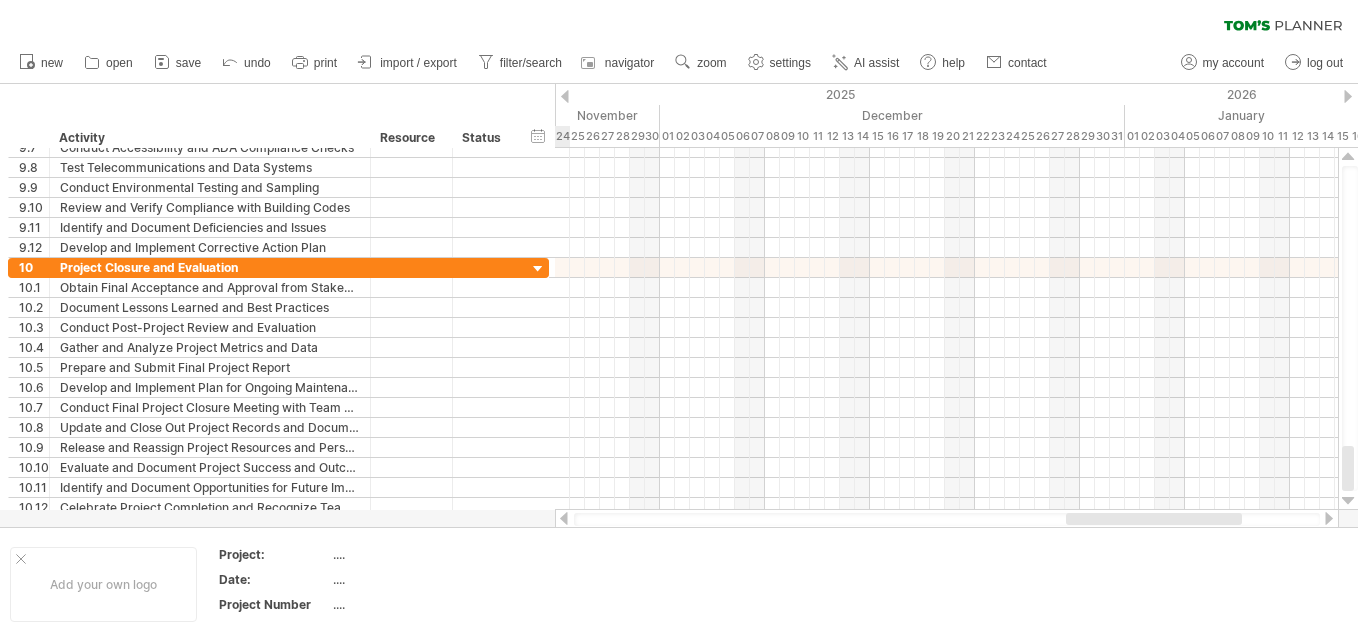 click at bounding box center [1329, 518] 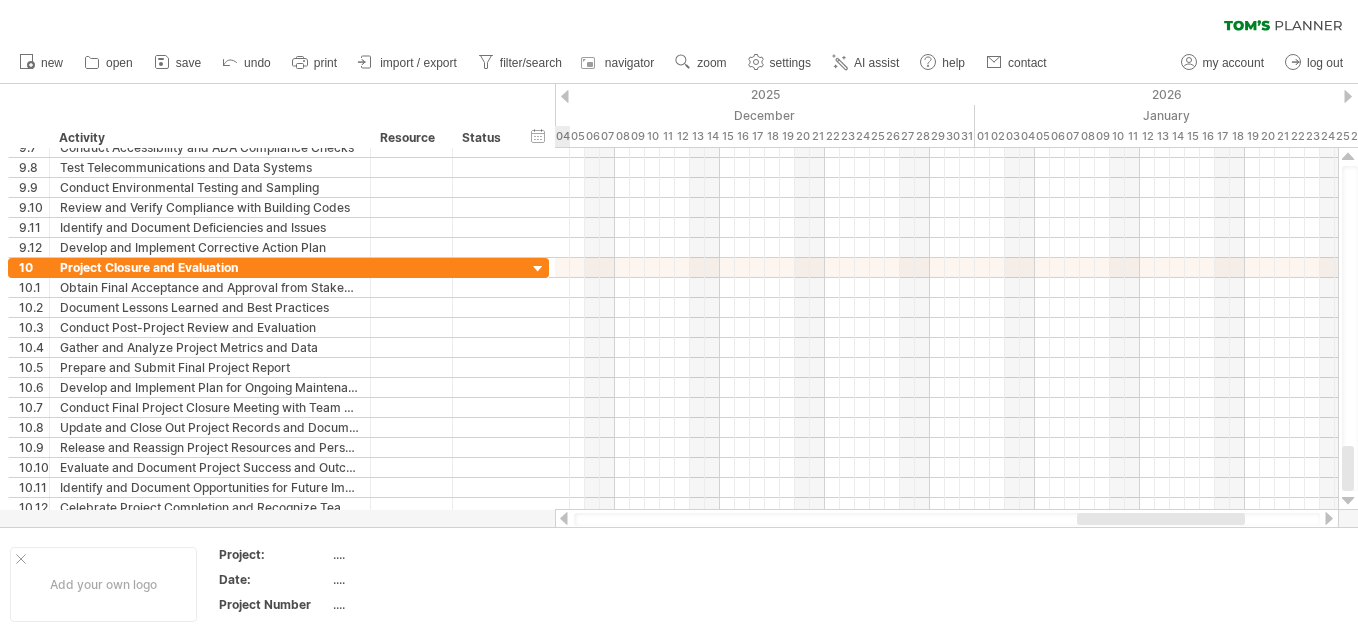 click at bounding box center (1329, 518) 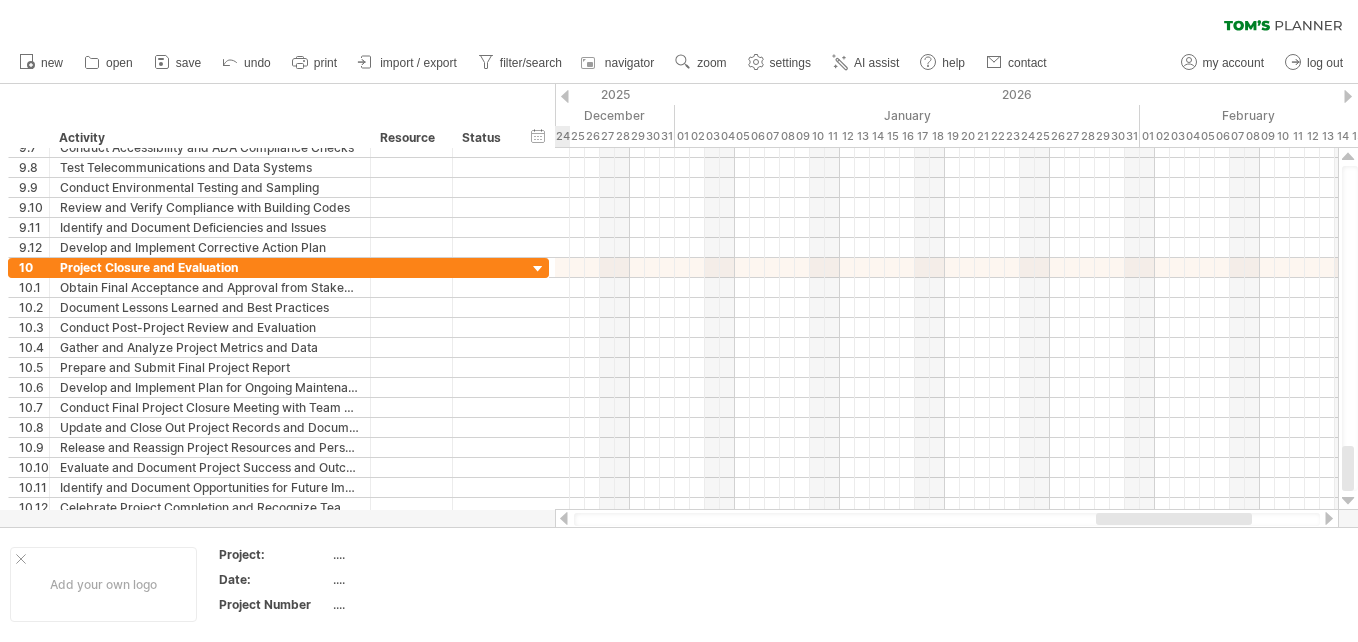 click at bounding box center (1329, 518) 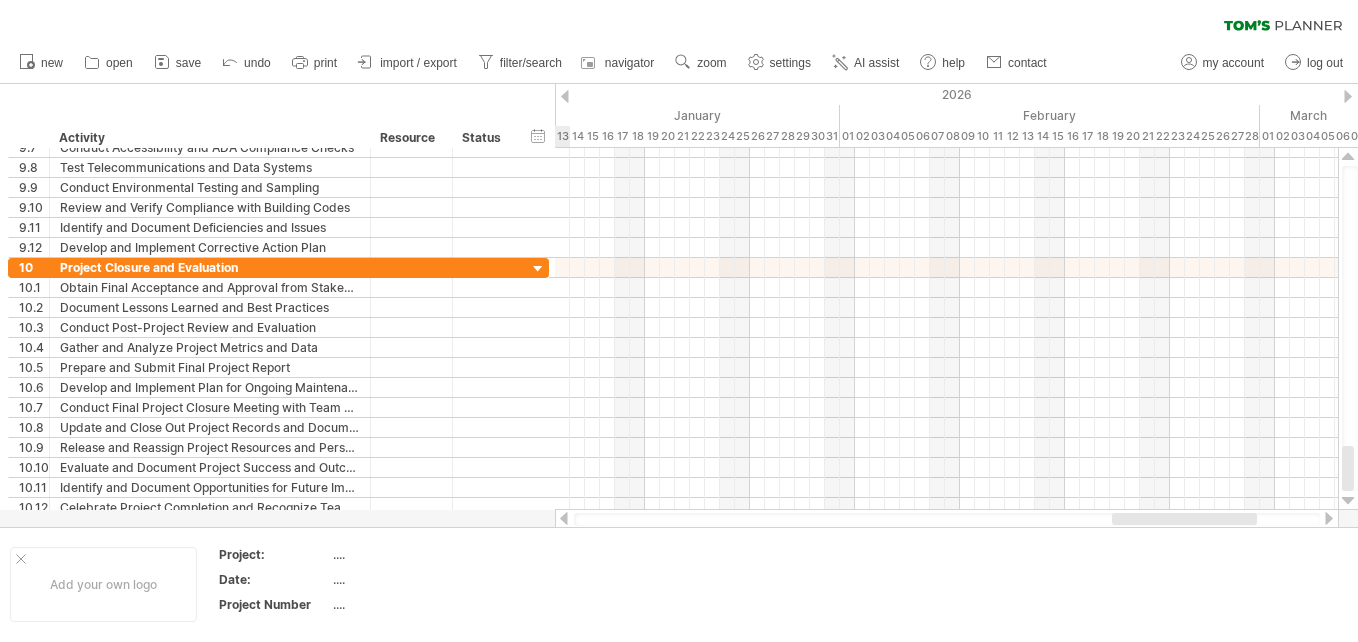 click at bounding box center [1329, 518] 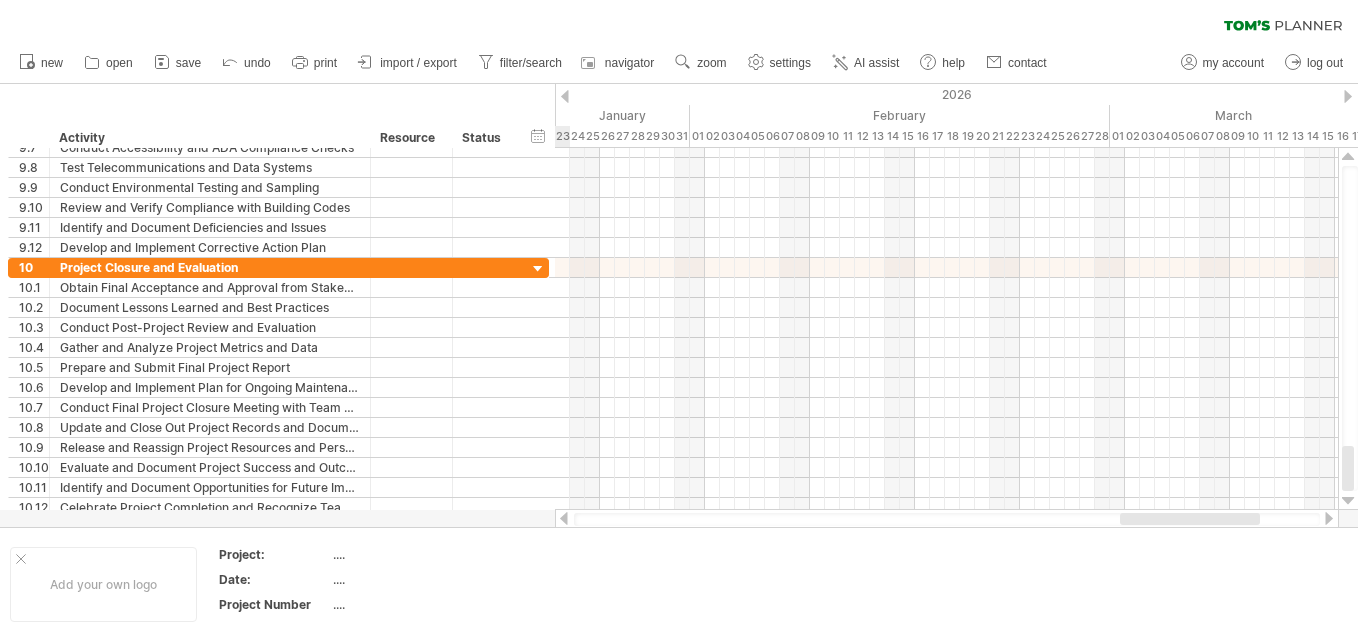 click at bounding box center [1329, 518] 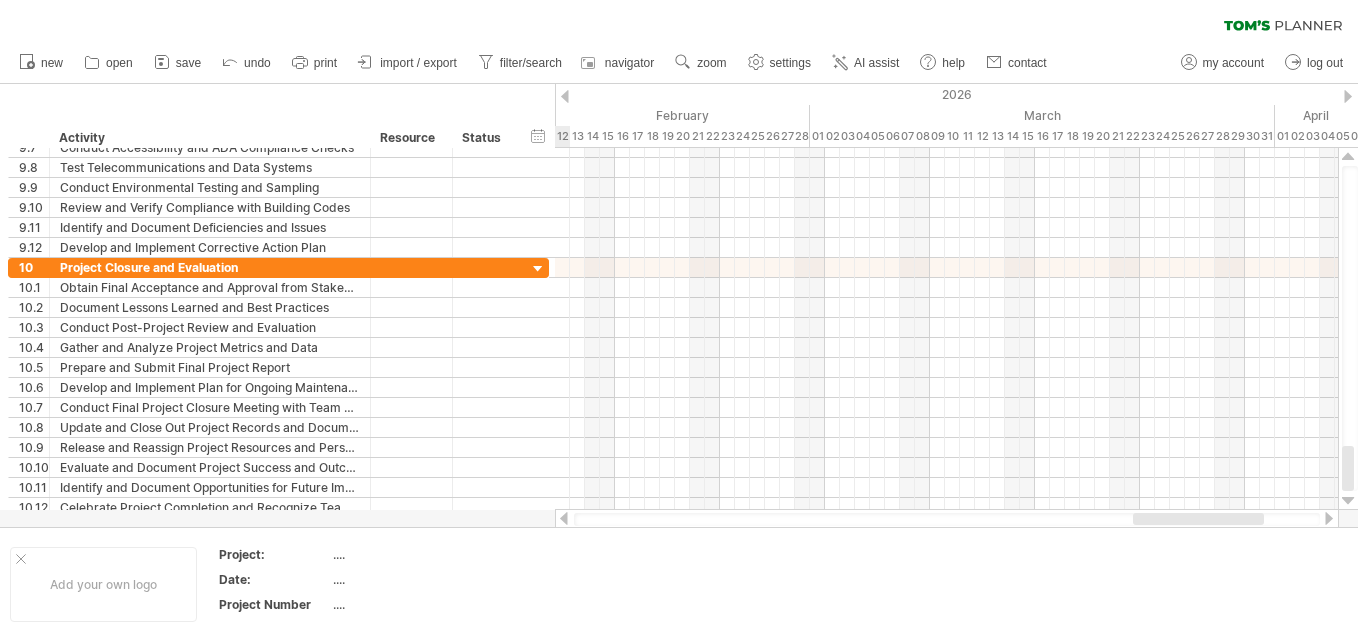 click at bounding box center (1329, 518) 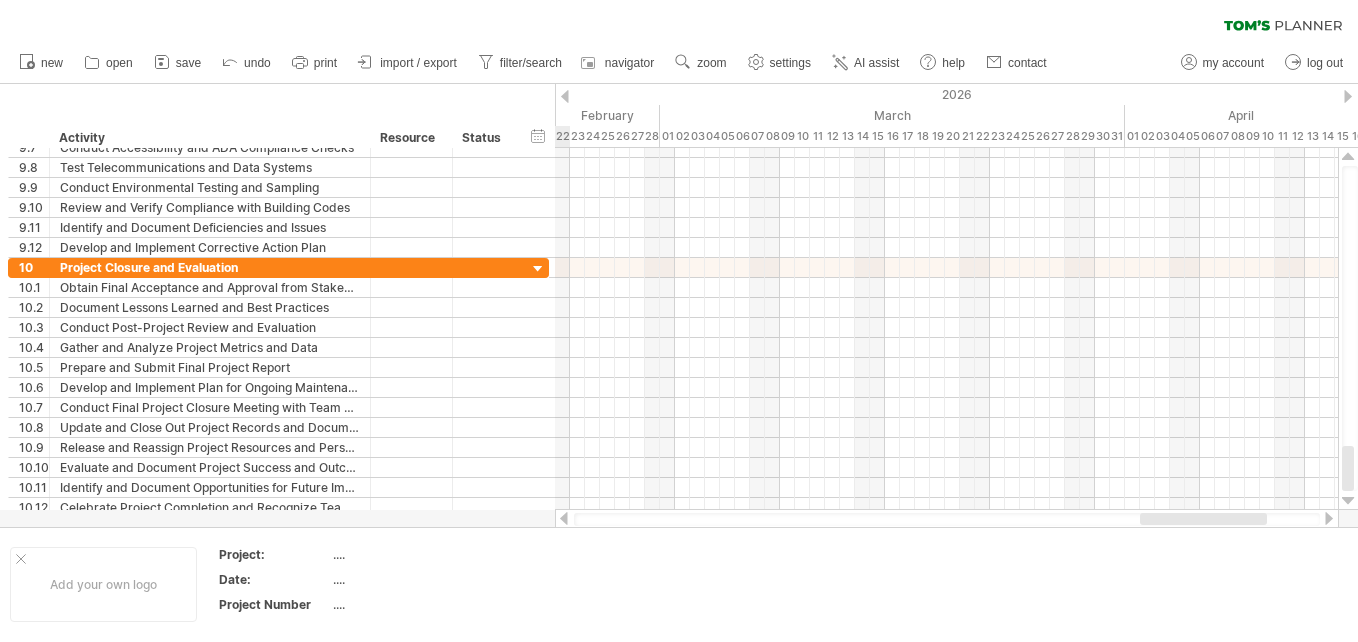 click at bounding box center (1329, 518) 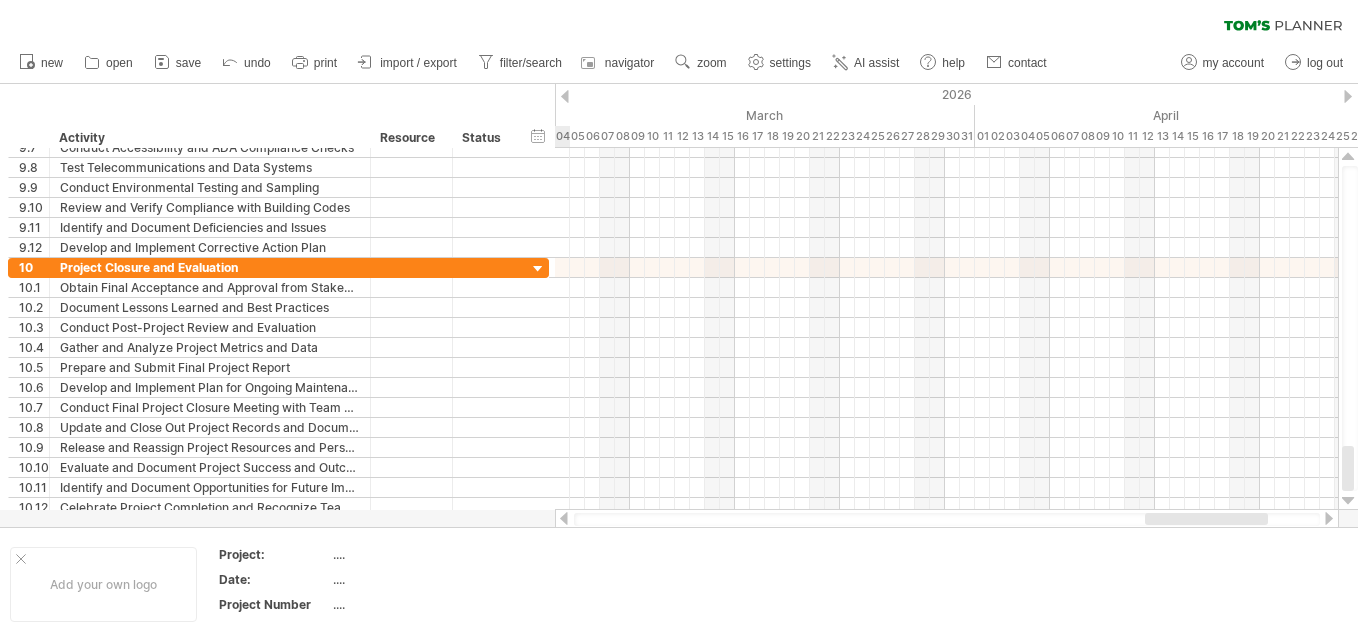 click at bounding box center [1329, 518] 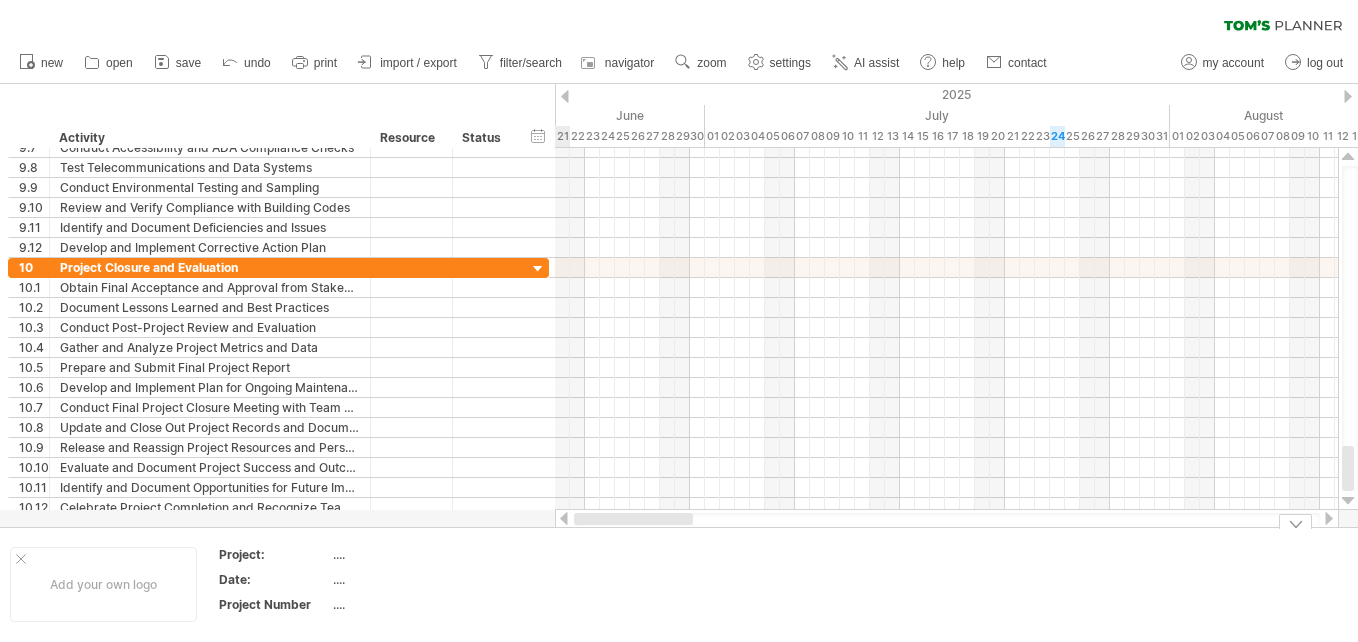 drag, startPoint x: 1258, startPoint y: 520, endPoint x: 636, endPoint y: 606, distance: 627.9172 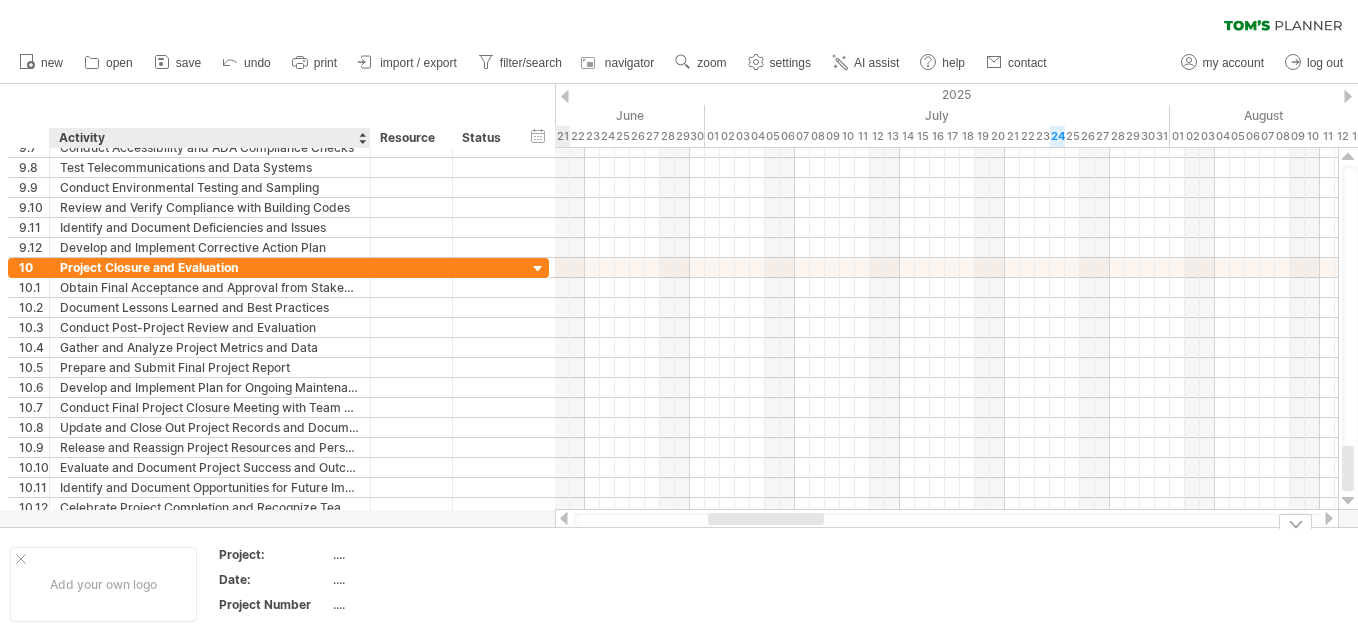 click on "...." at bounding box center [417, 554] 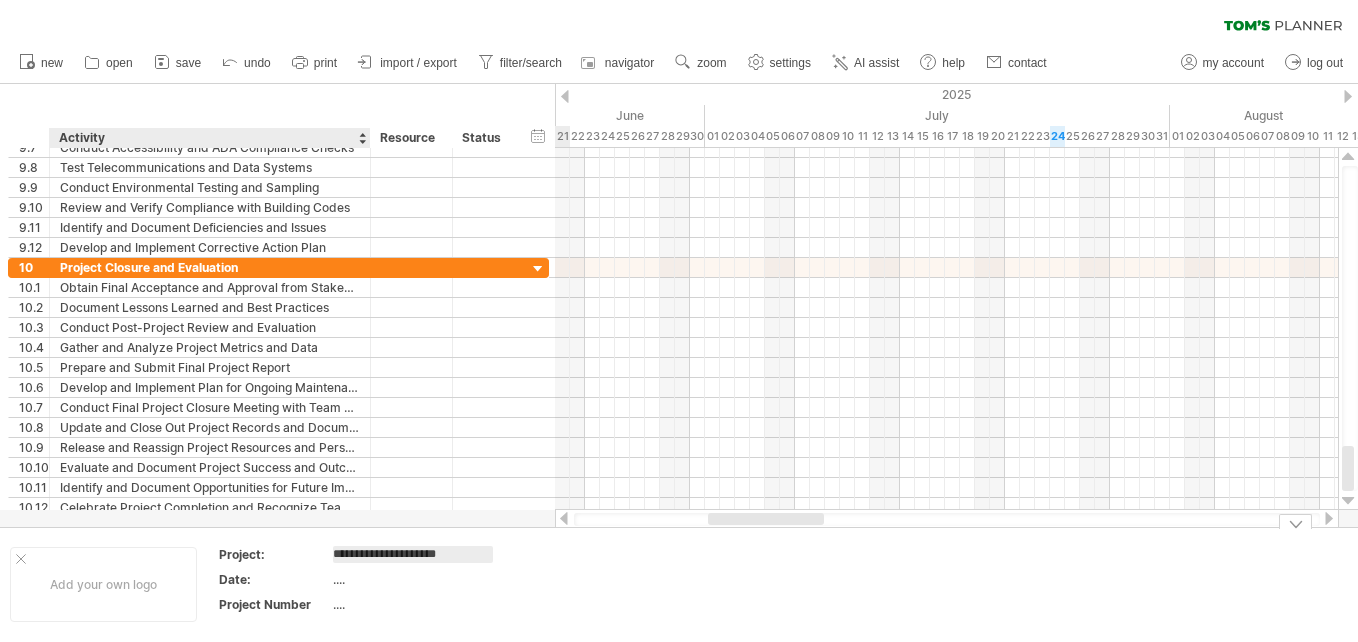 type on "**********" 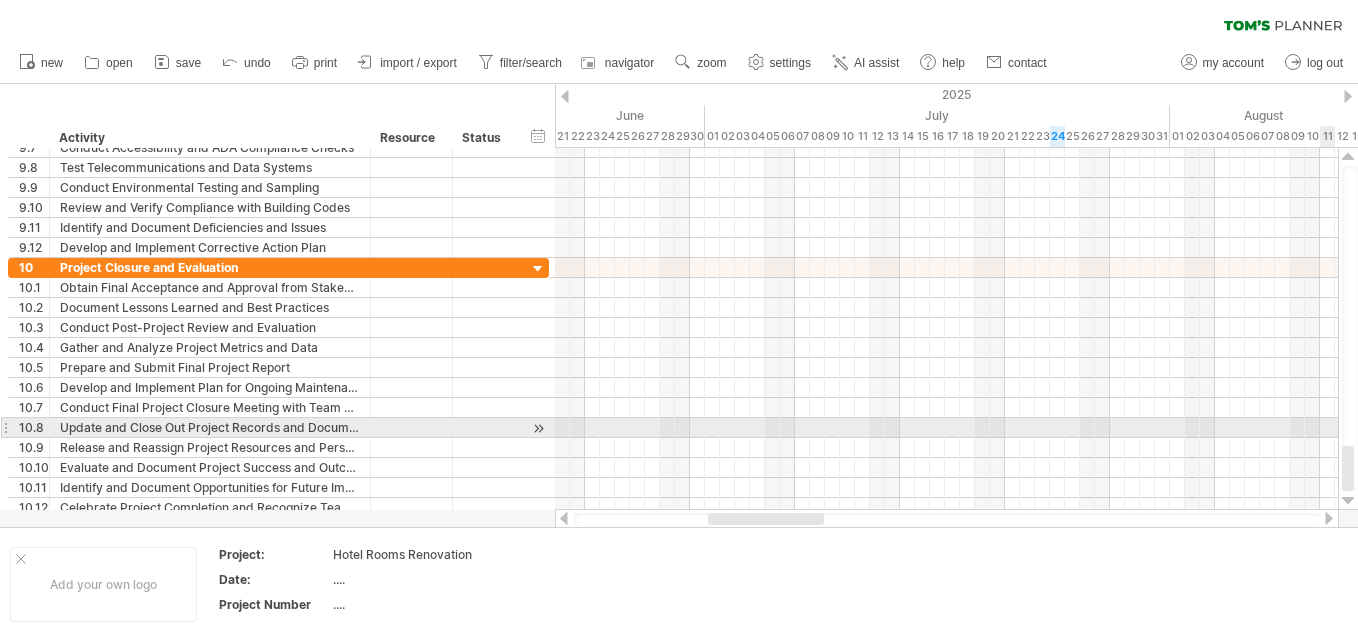 drag, startPoint x: 1357, startPoint y: 426, endPoint x: 1357, endPoint y: 582, distance: 156 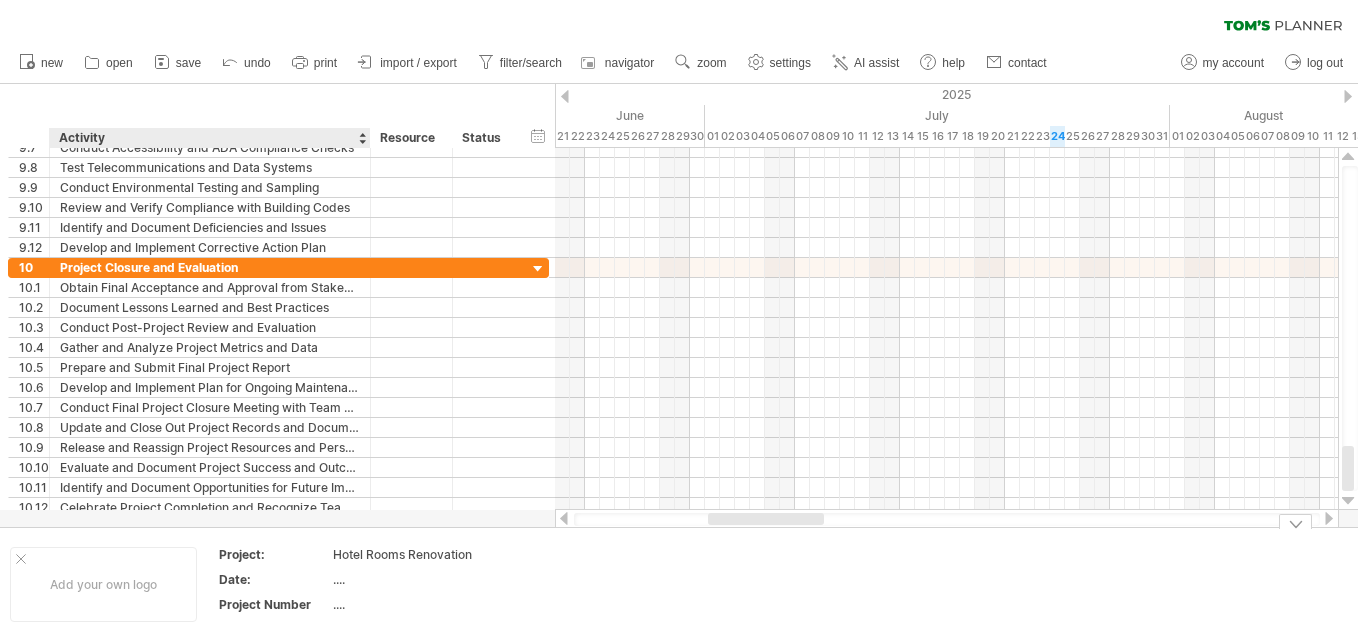 click on "...." at bounding box center (417, 579) 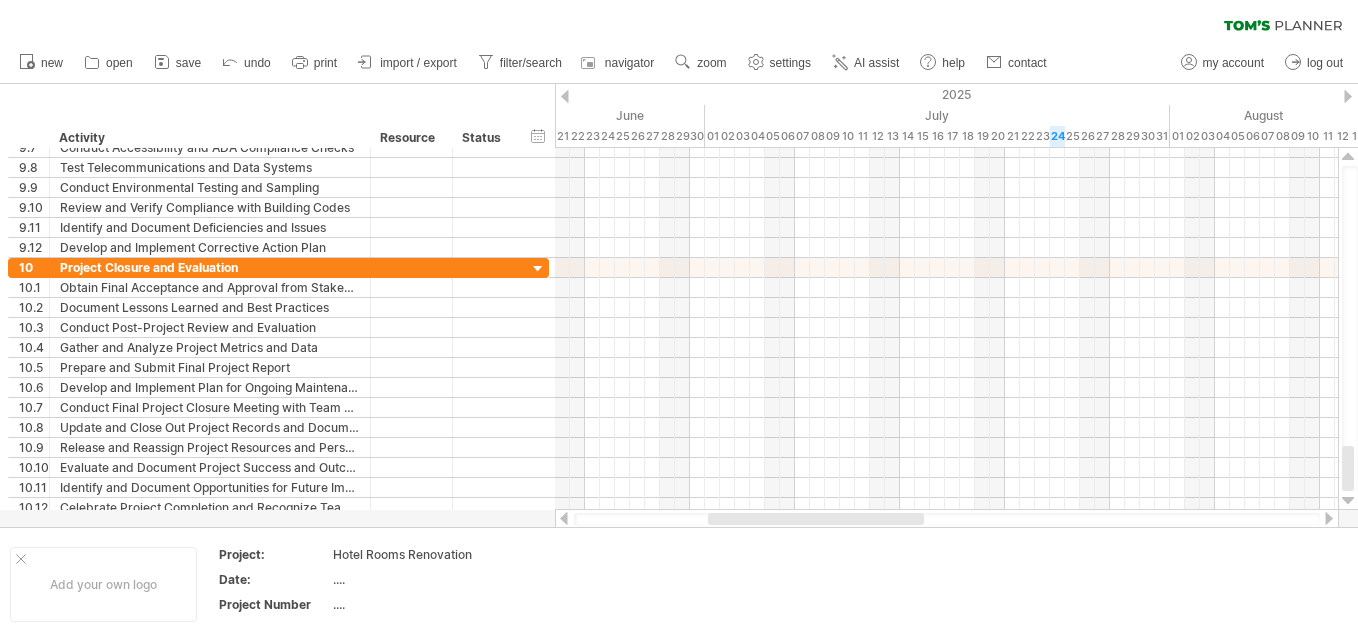 drag, startPoint x: 1357, startPoint y: 113, endPoint x: 1361, endPoint y: 73, distance: 40.1995 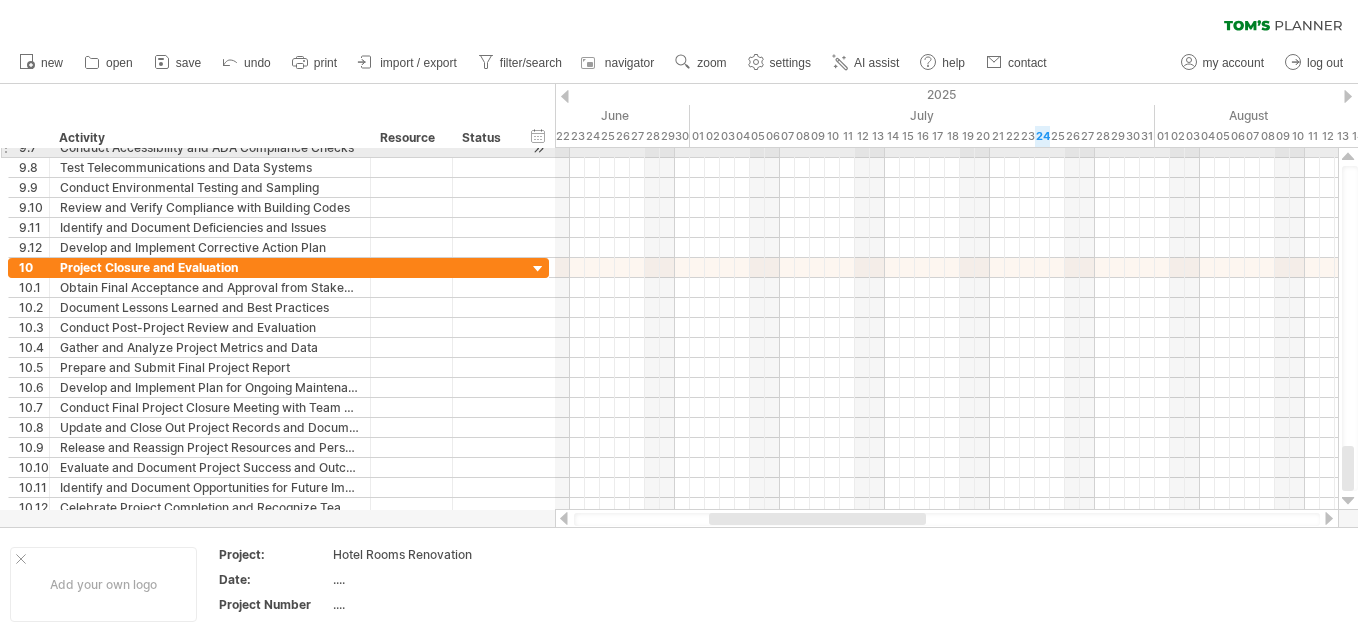 click at bounding box center [1348, 157] 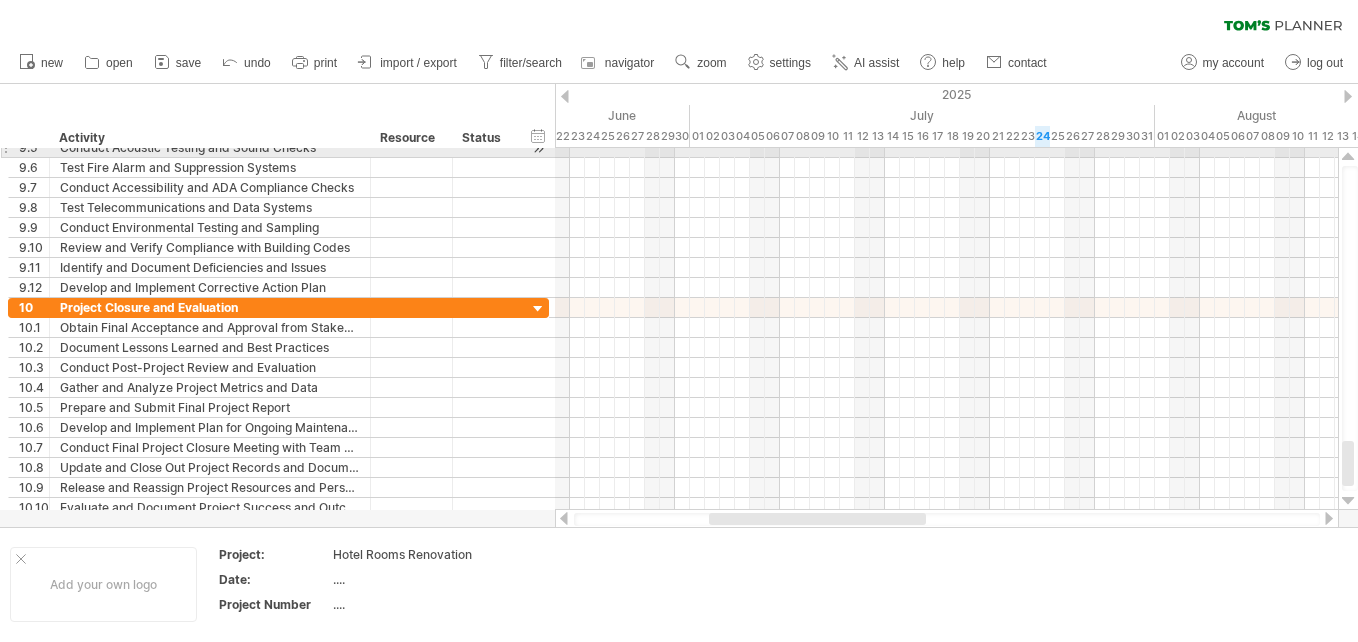 click at bounding box center (1348, 157) 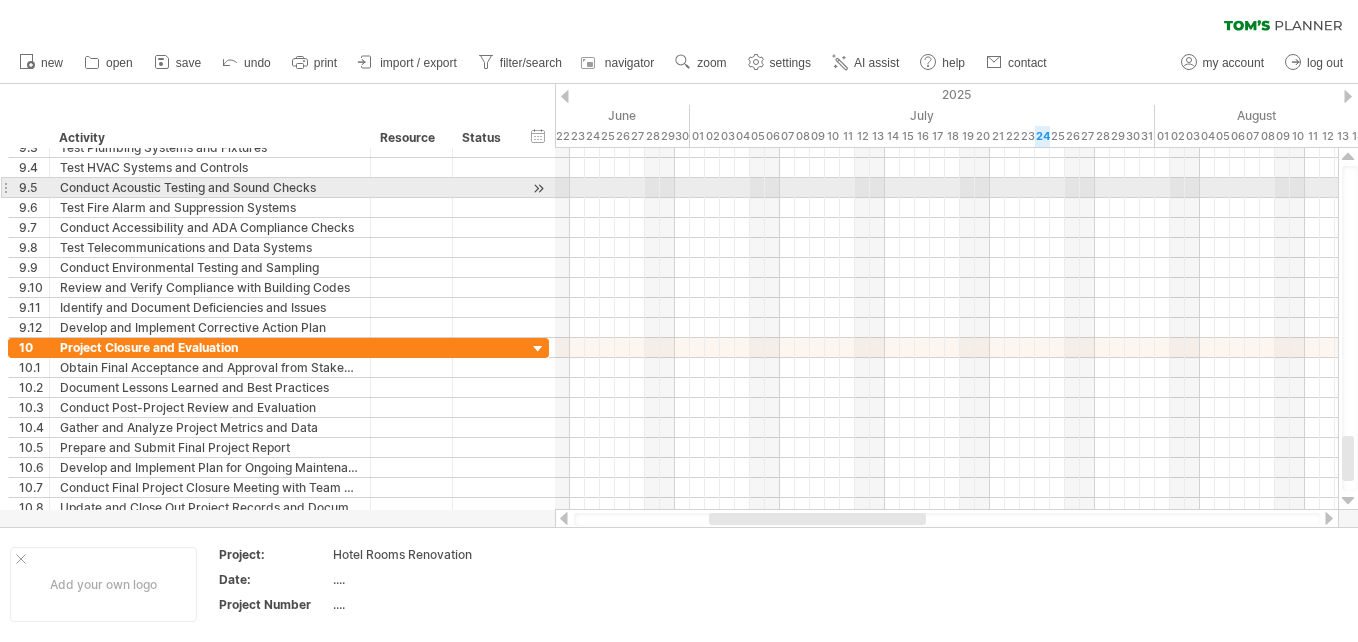 click at bounding box center [1348, 157] 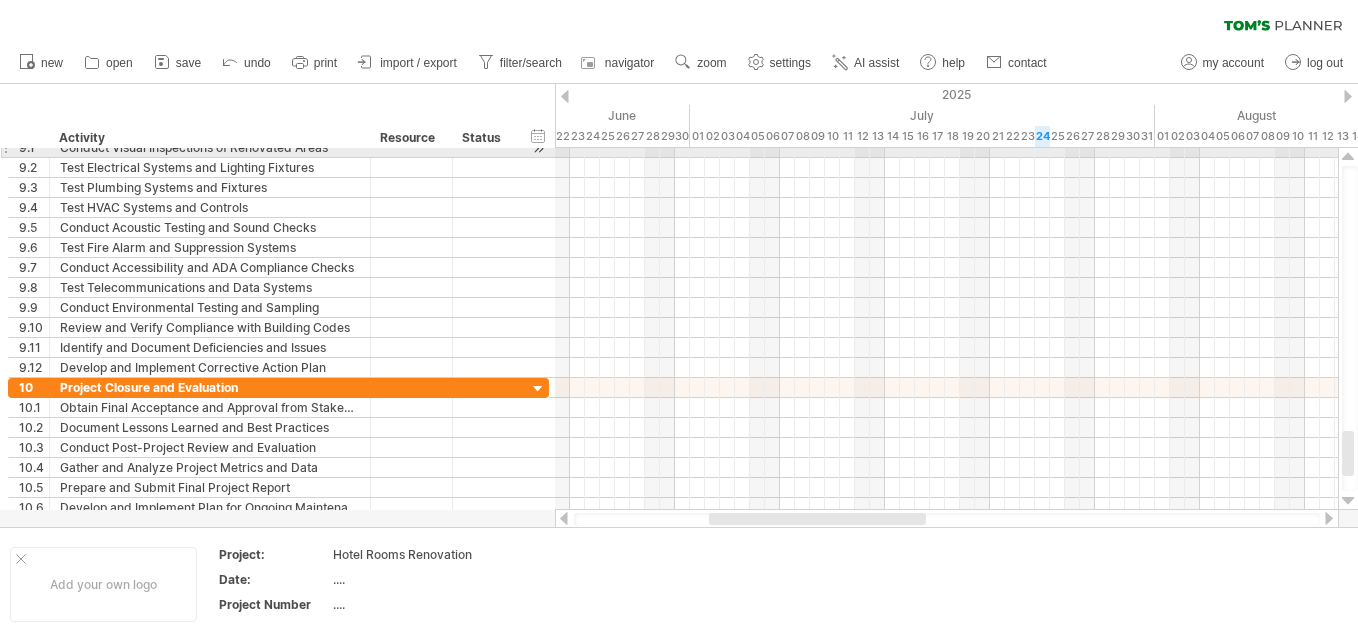 click at bounding box center (1348, 157) 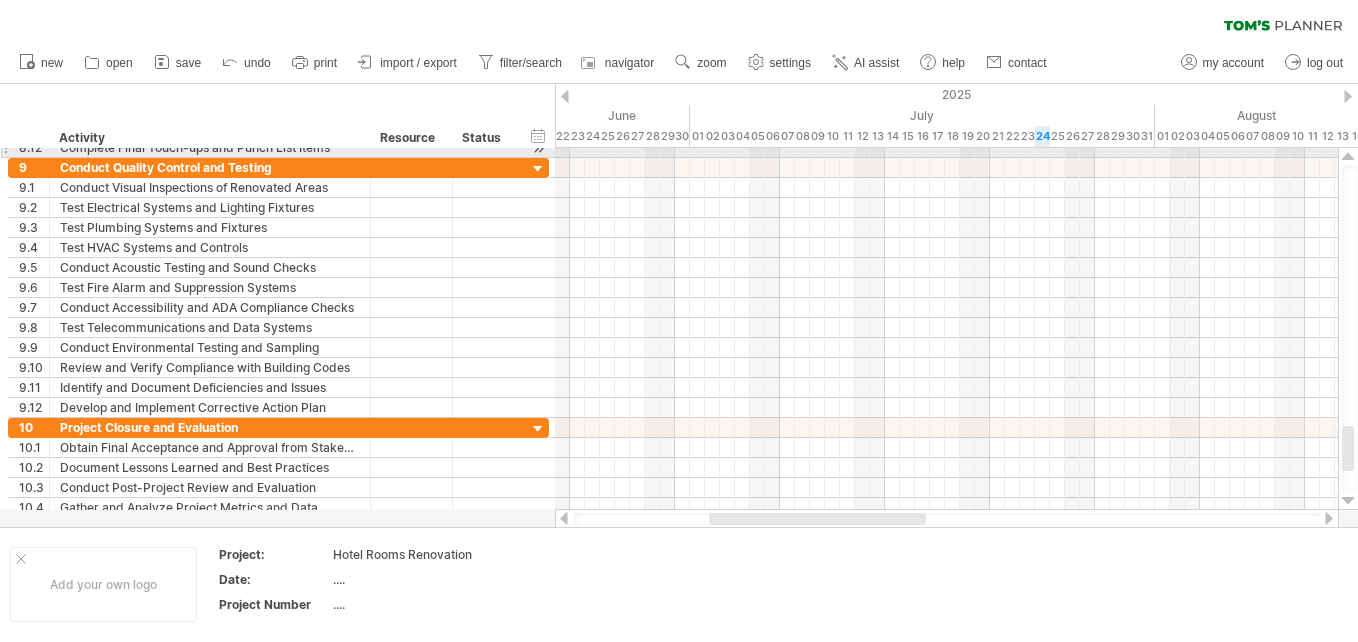 click at bounding box center (1348, 157) 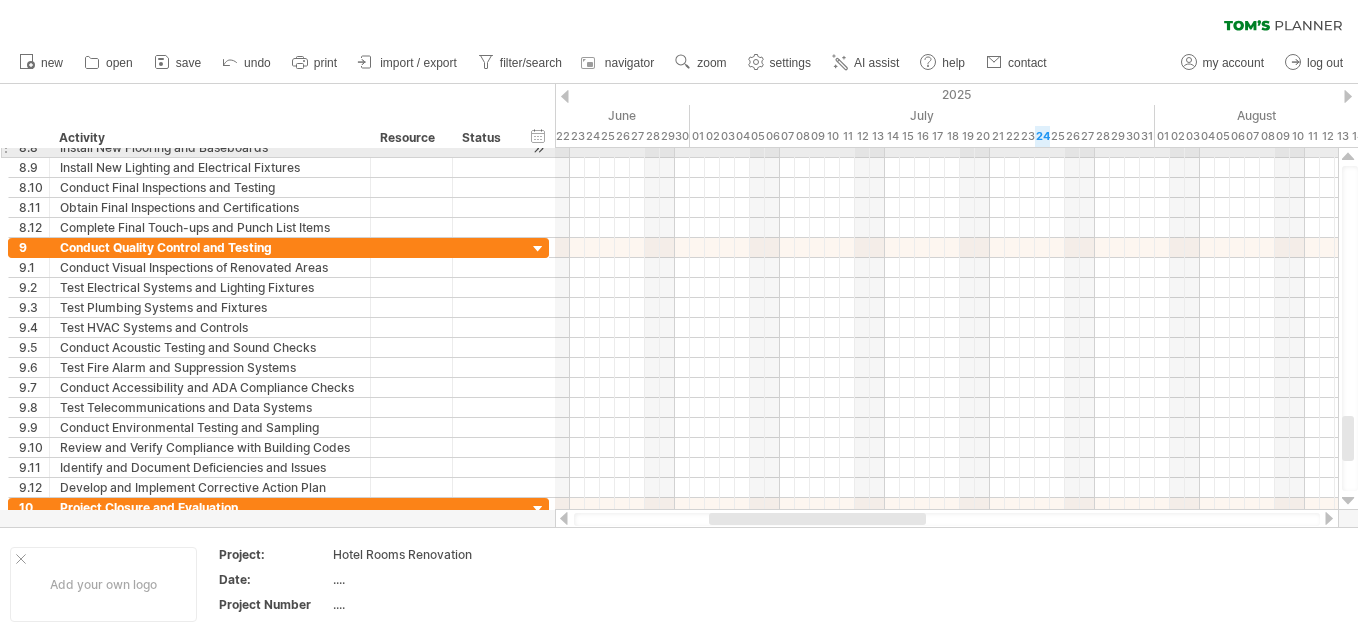 click at bounding box center (1348, 157) 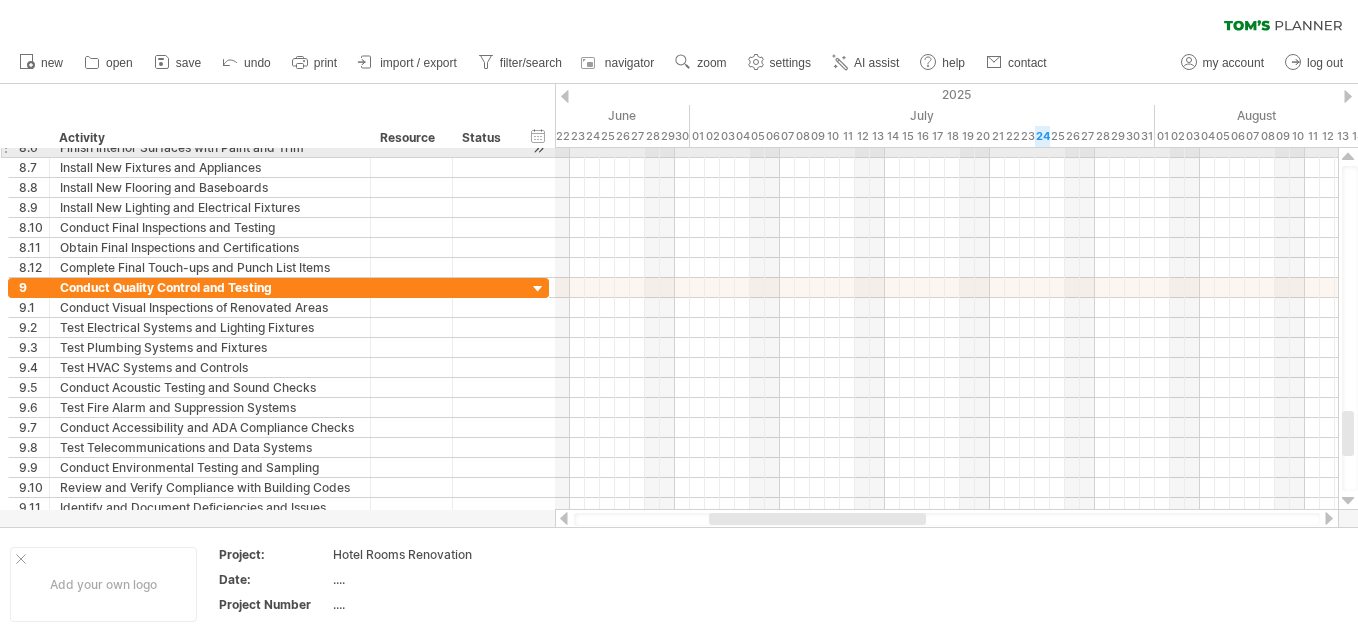click at bounding box center (1348, 157) 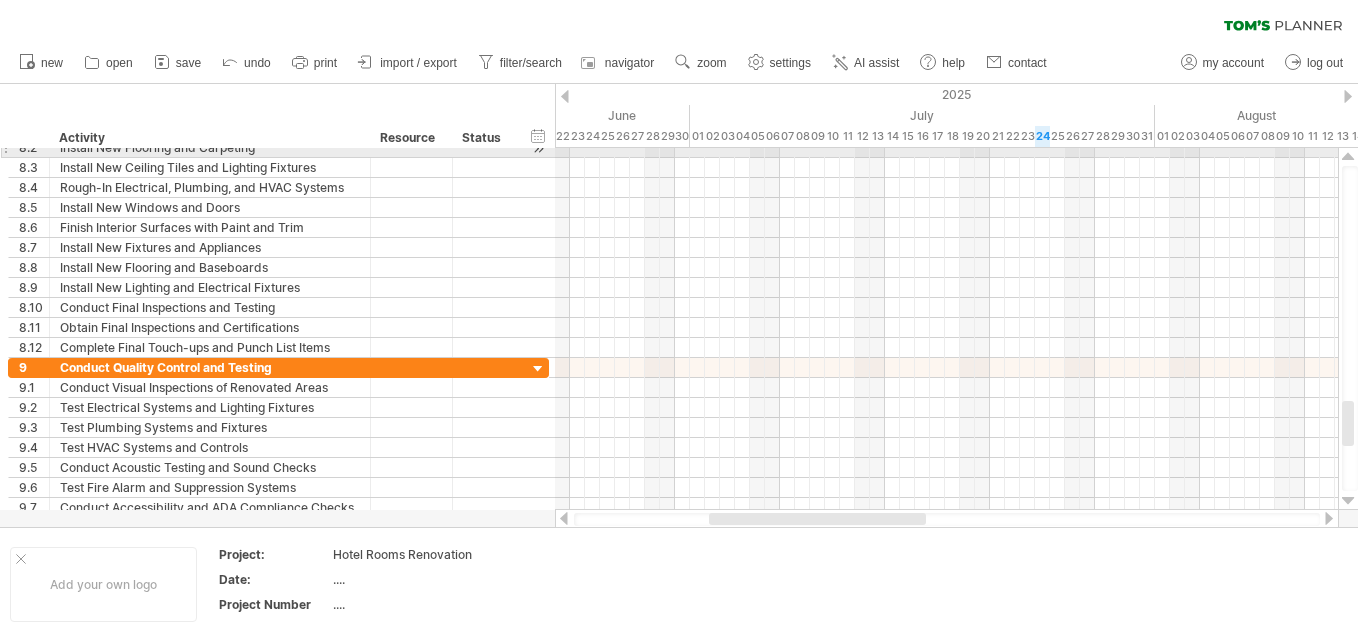 click at bounding box center (1348, 157) 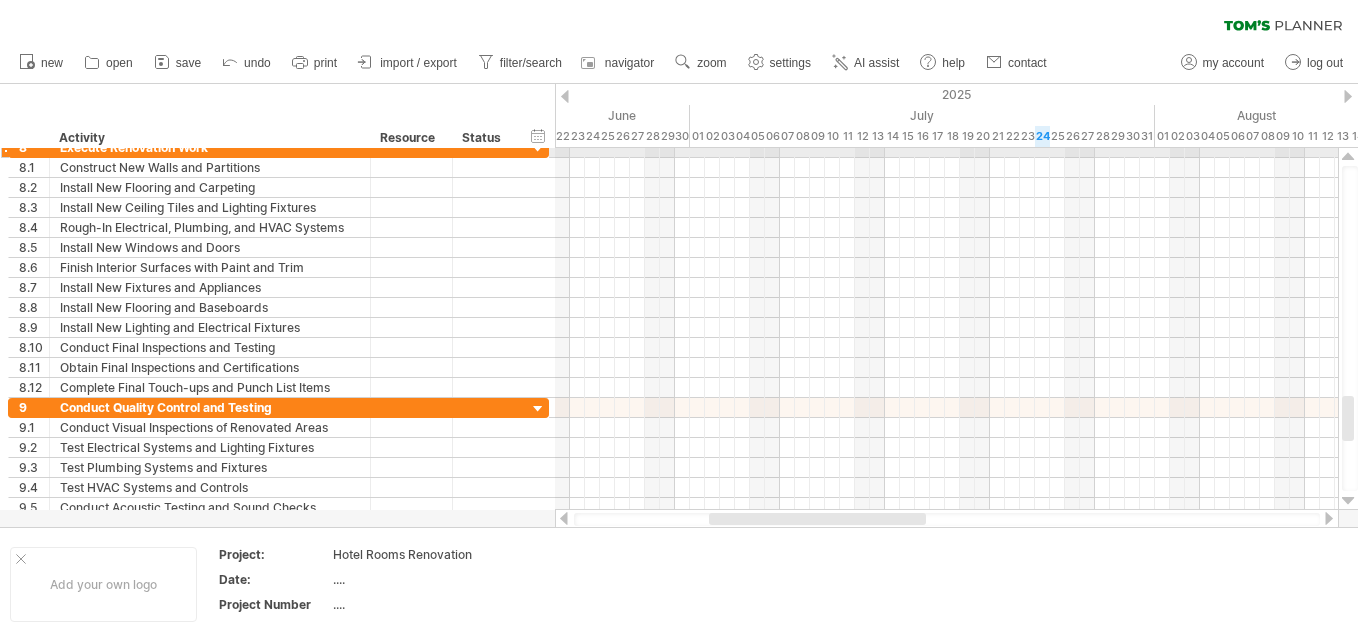 click at bounding box center (1348, 157) 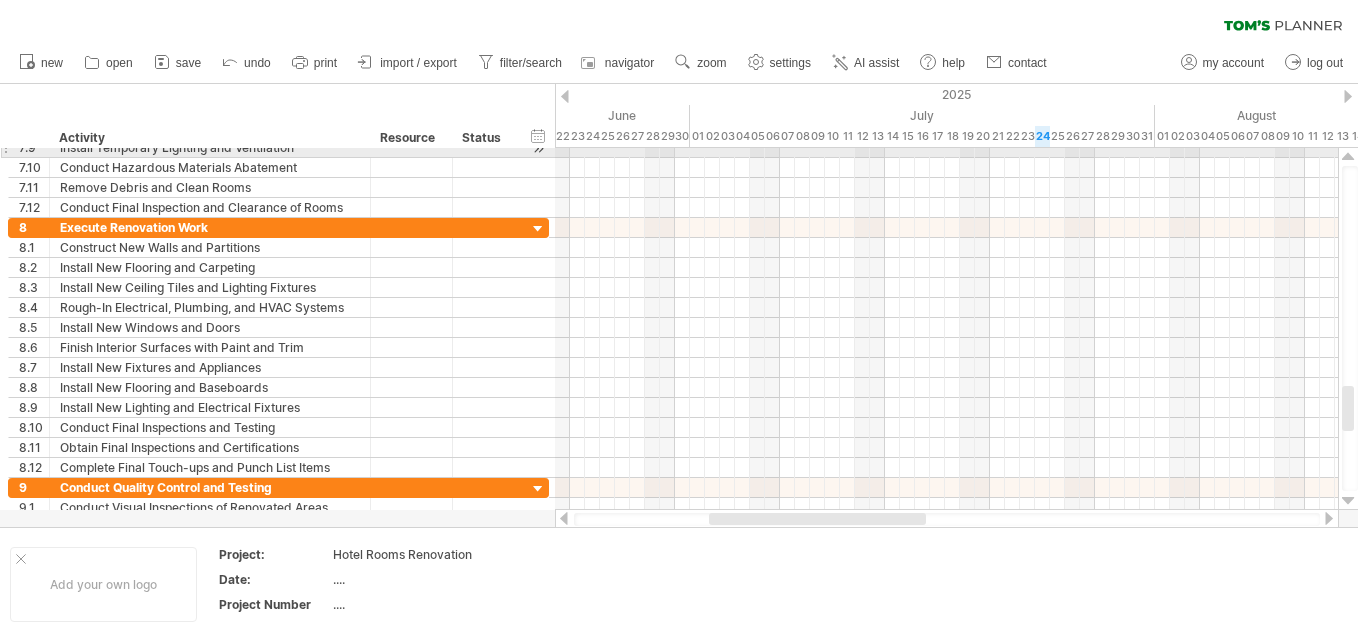 click at bounding box center [1348, 157] 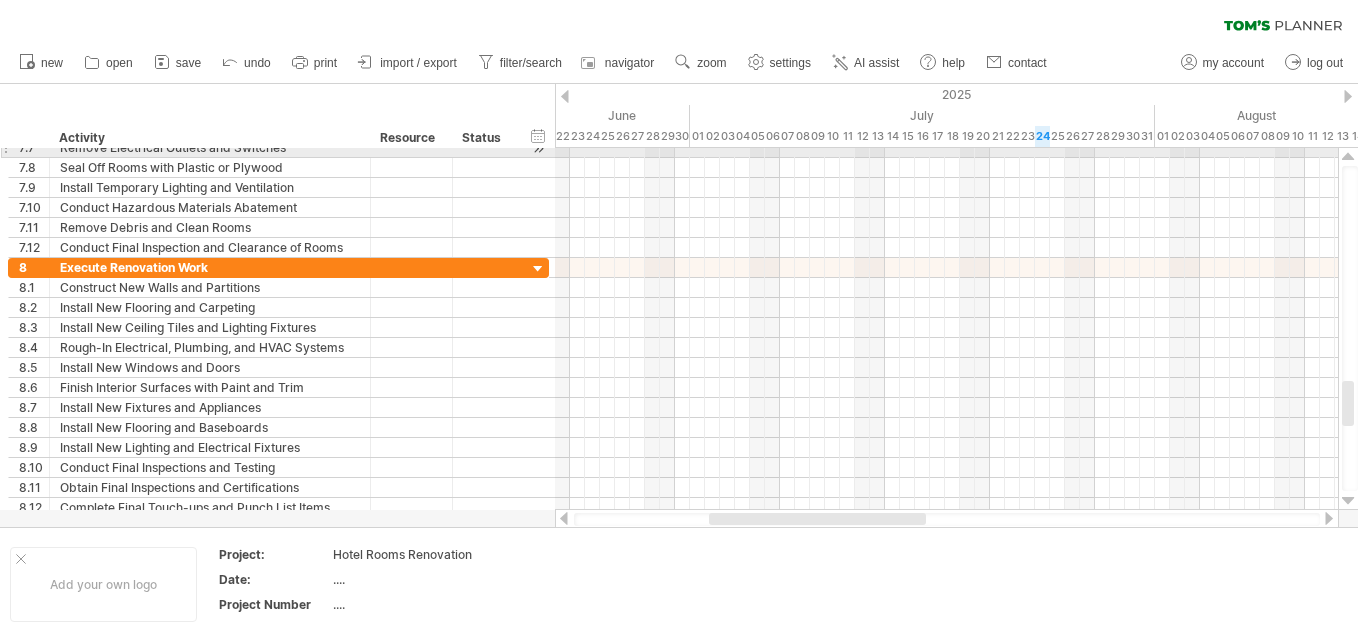 click at bounding box center [1348, 157] 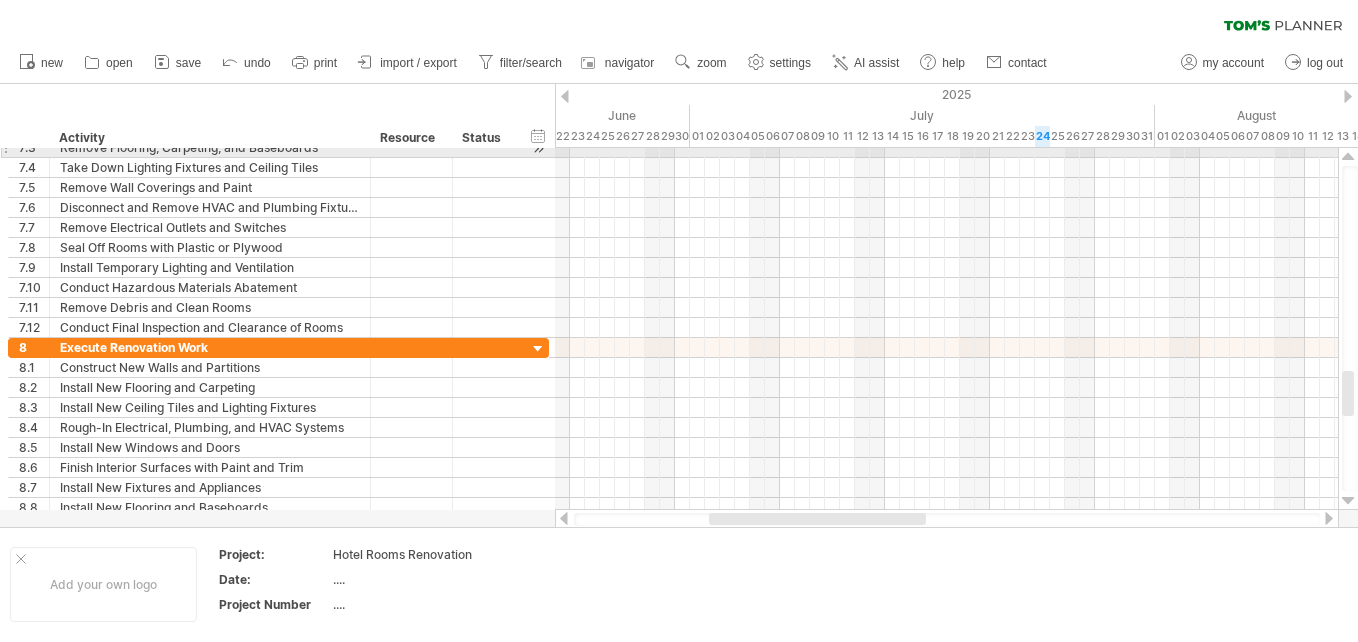 click at bounding box center [1348, 157] 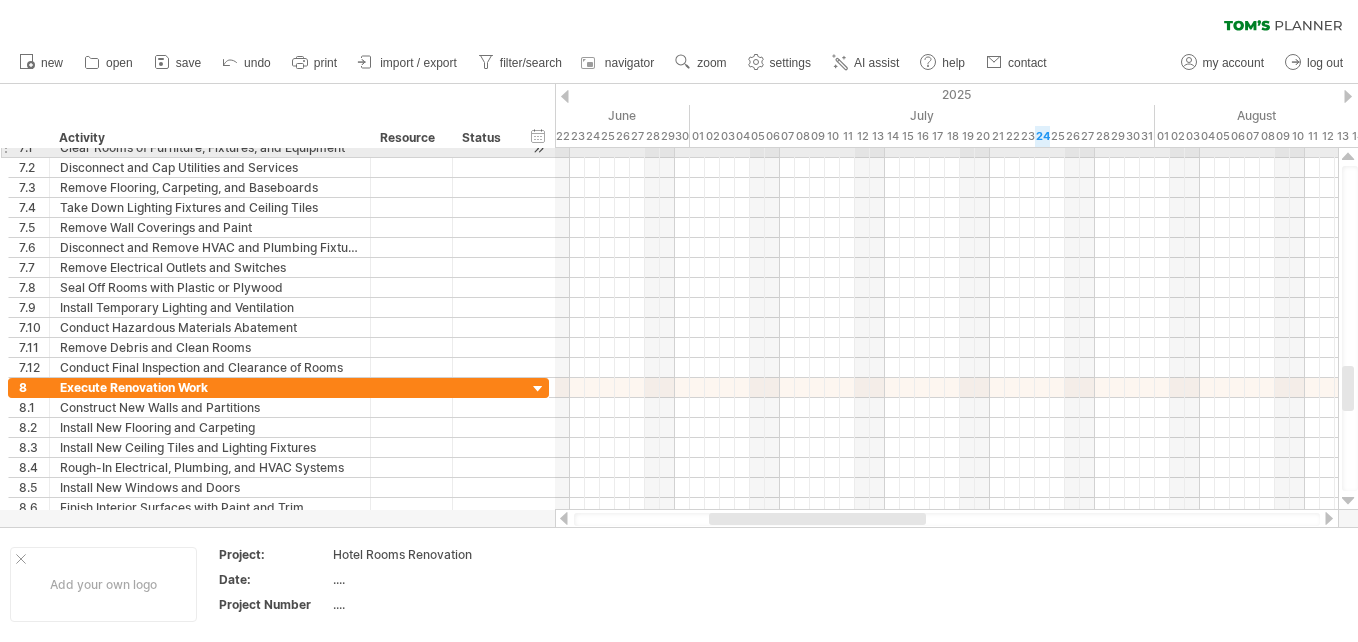 click at bounding box center [1348, 157] 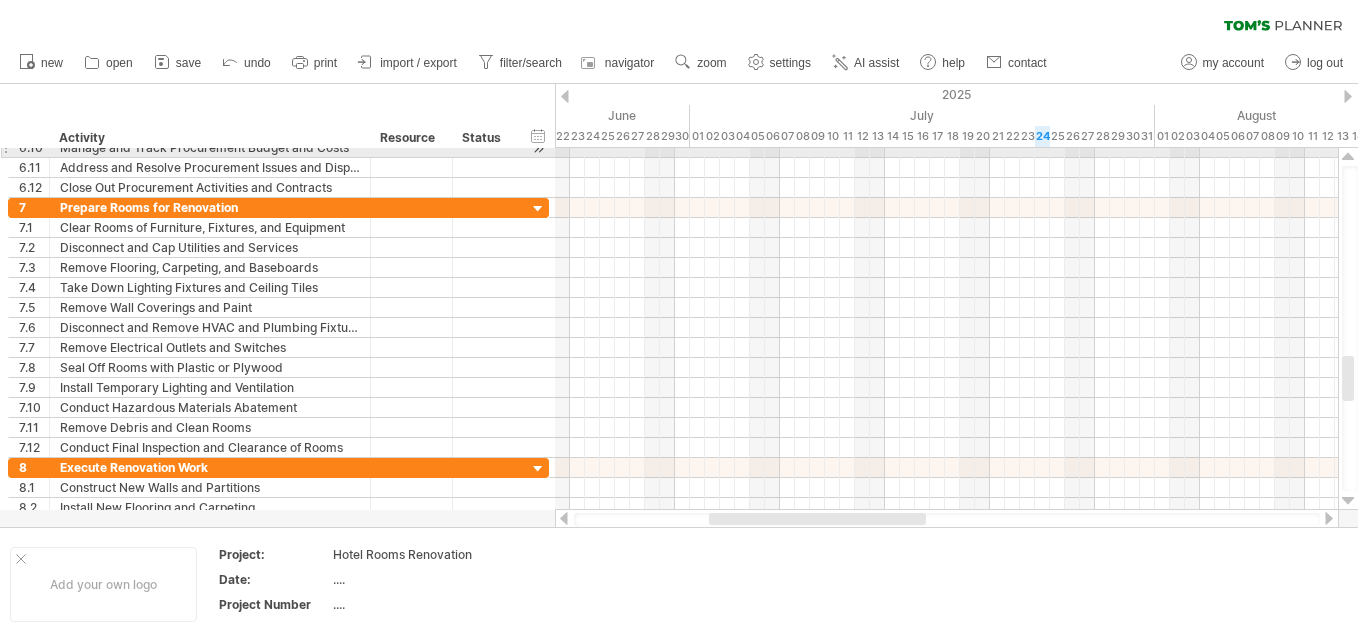 click at bounding box center [1348, 157] 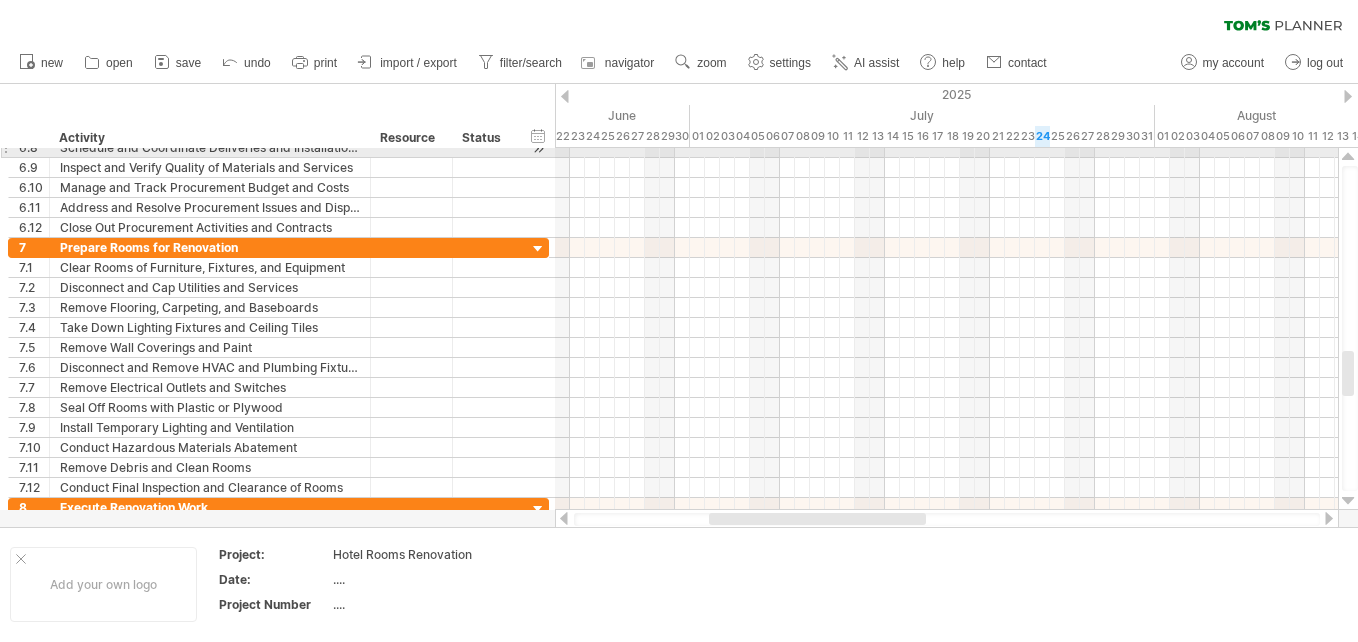 click at bounding box center [1348, 157] 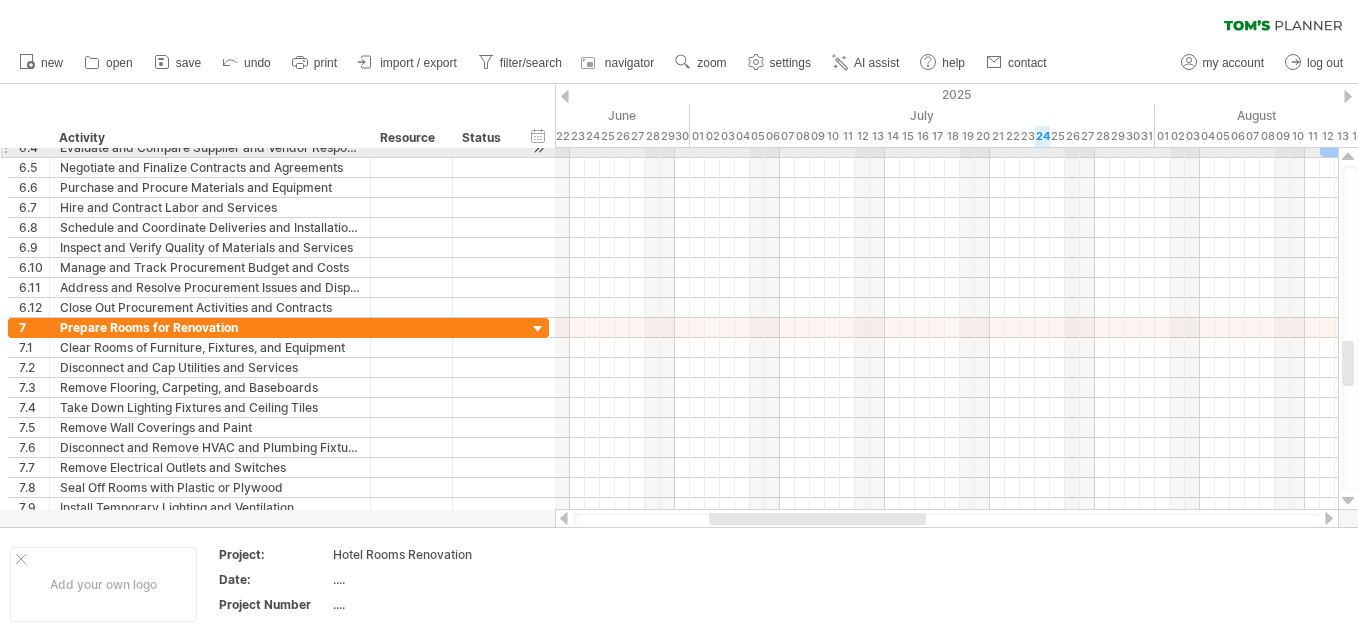 click at bounding box center [1348, 157] 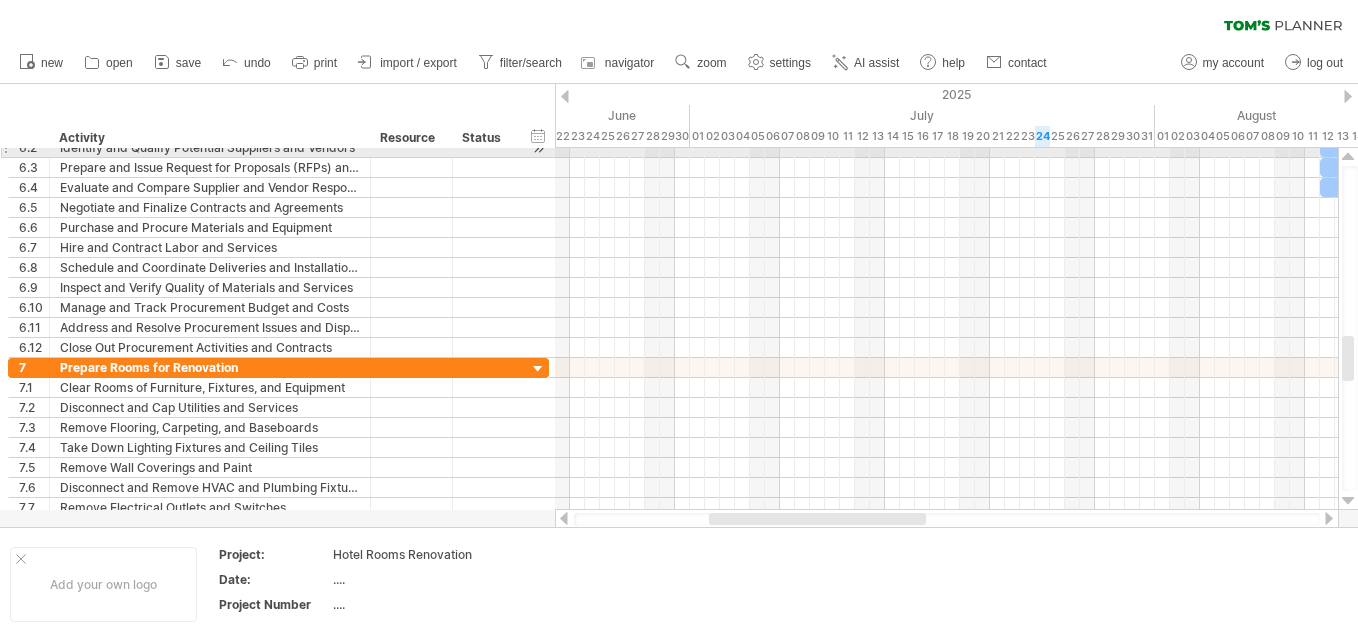 click at bounding box center (1348, 157) 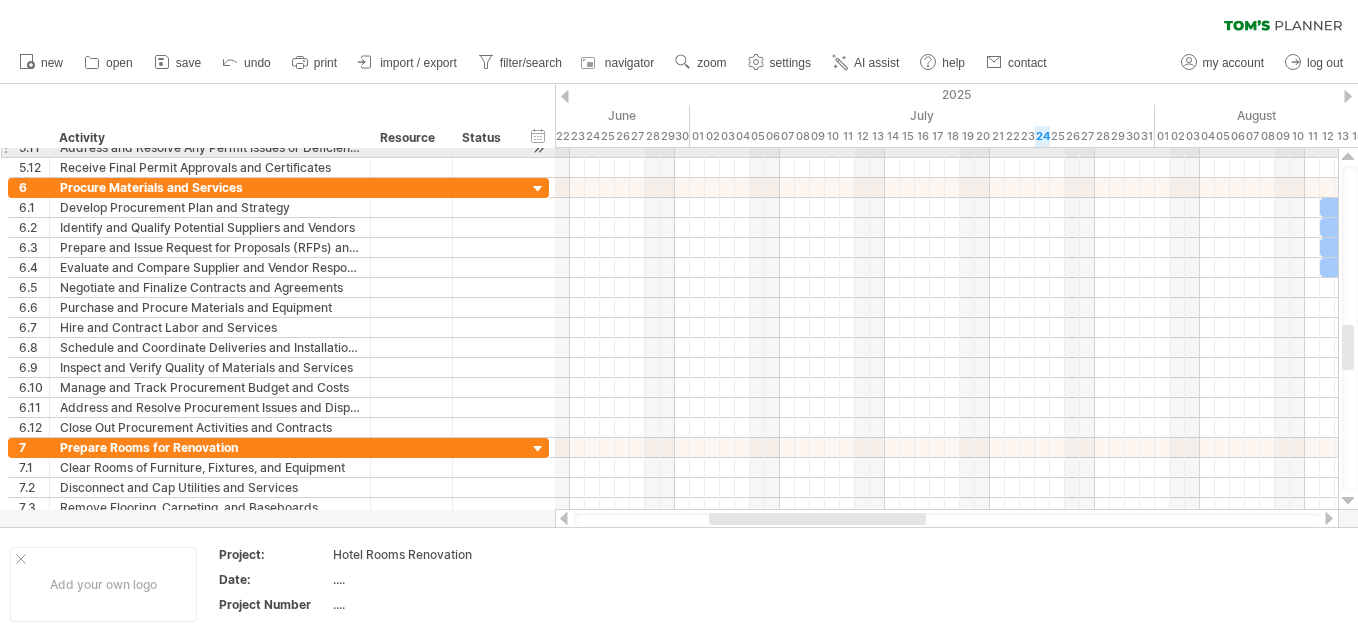 click at bounding box center [1348, 157] 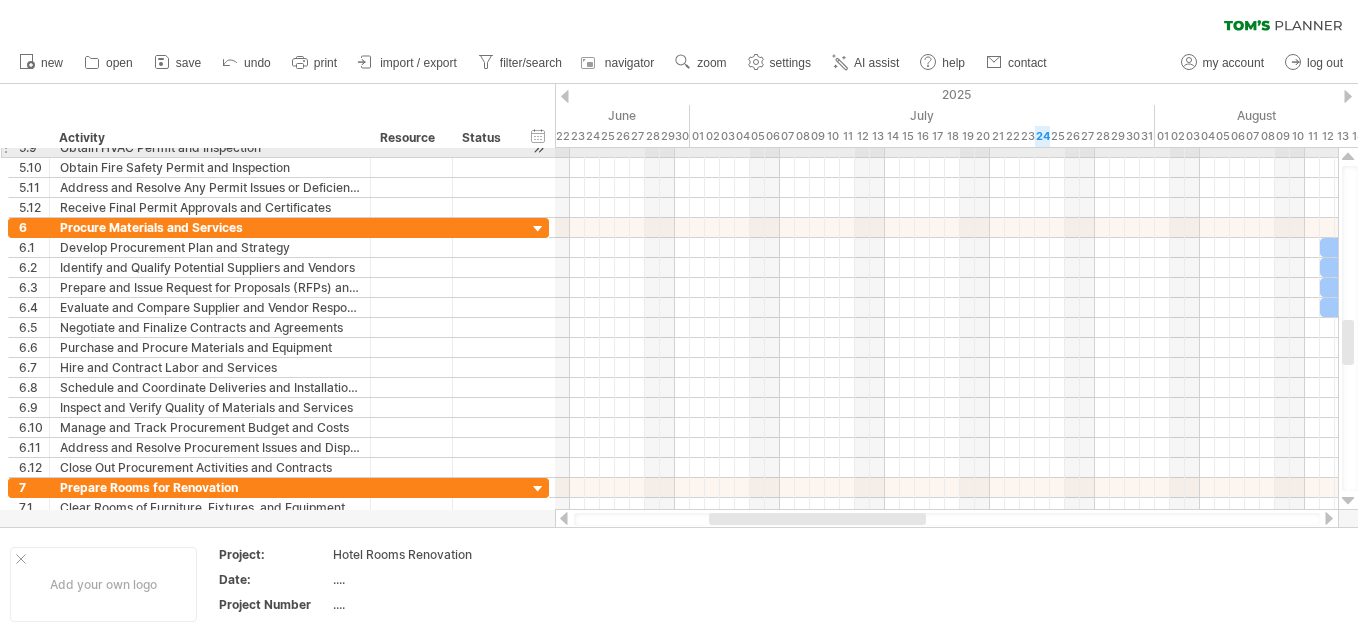 click at bounding box center (1348, 157) 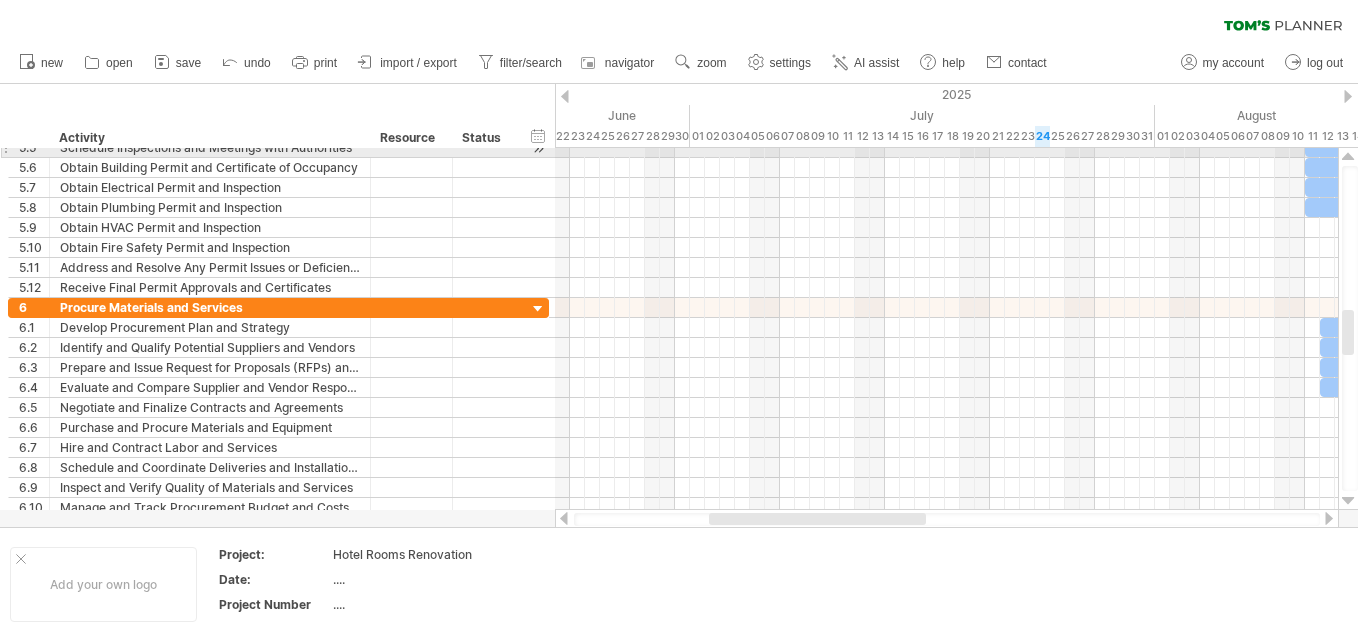 click at bounding box center [1348, 157] 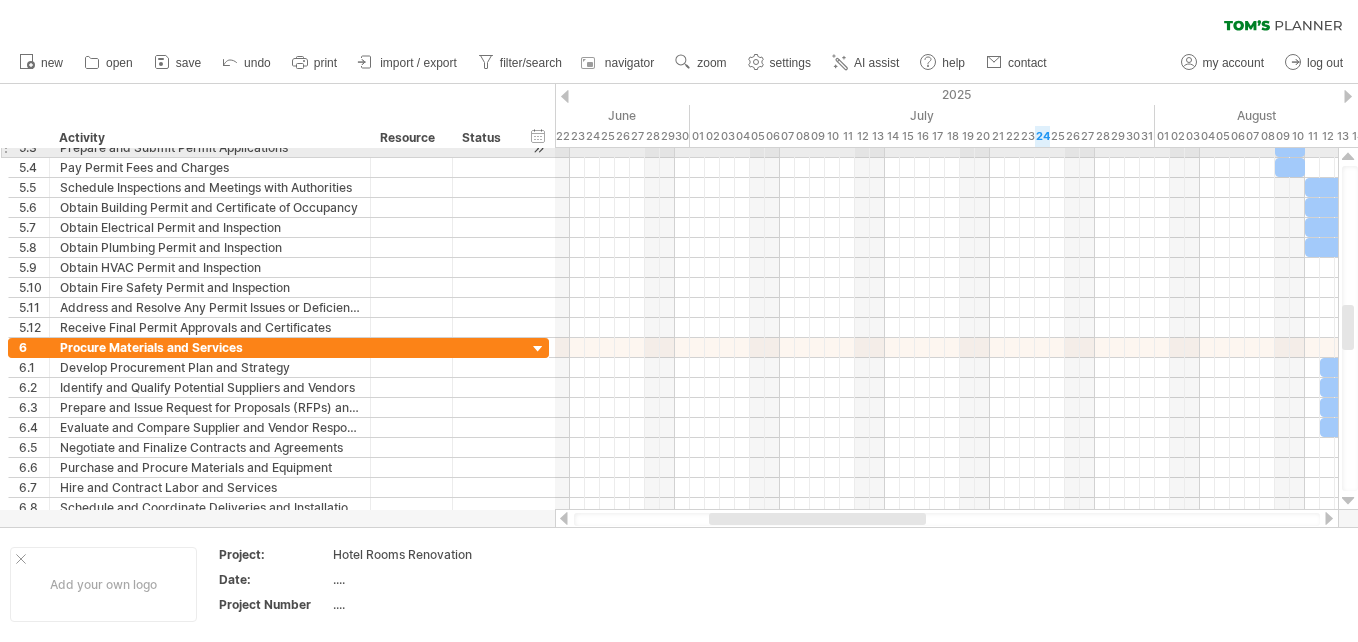 click at bounding box center [1348, 157] 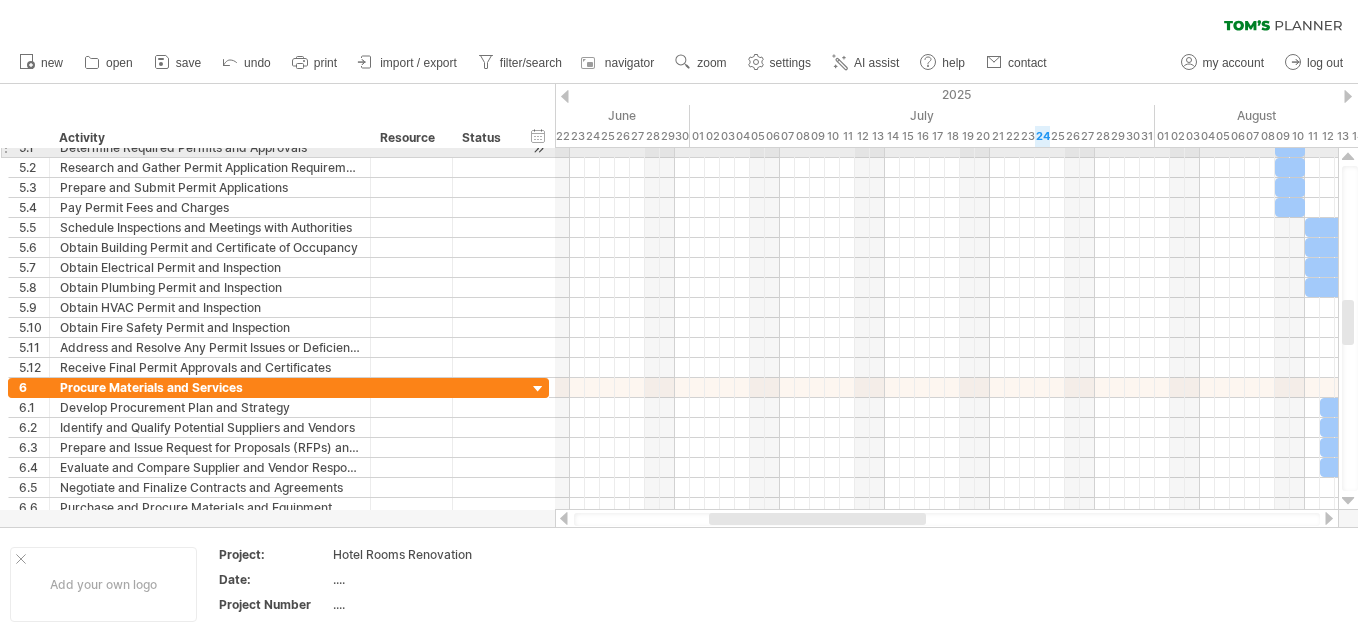 click at bounding box center (1348, 157) 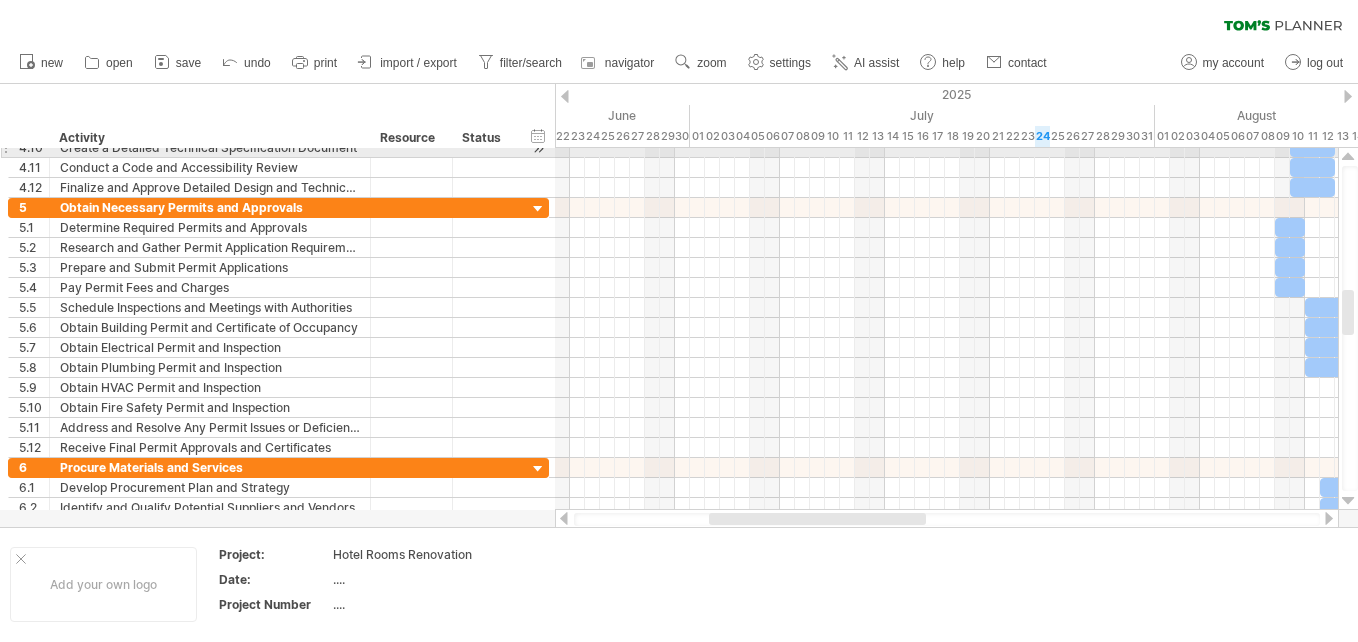 click at bounding box center [1348, 157] 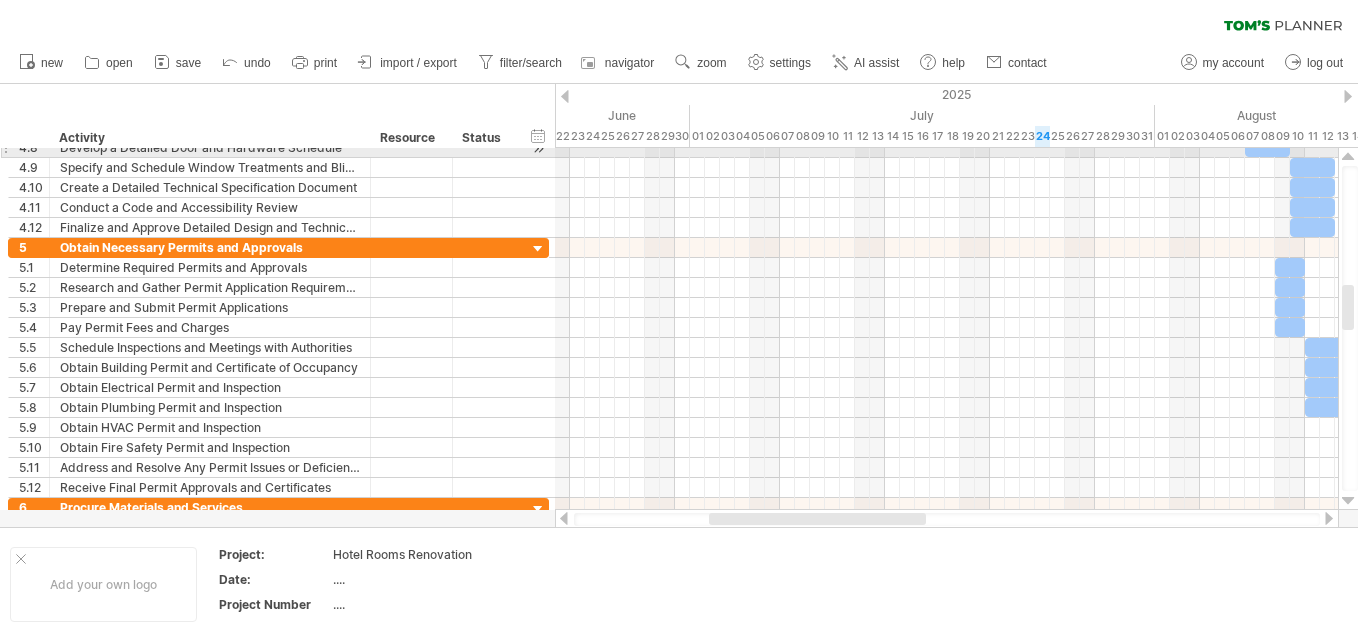 click at bounding box center (1348, 157) 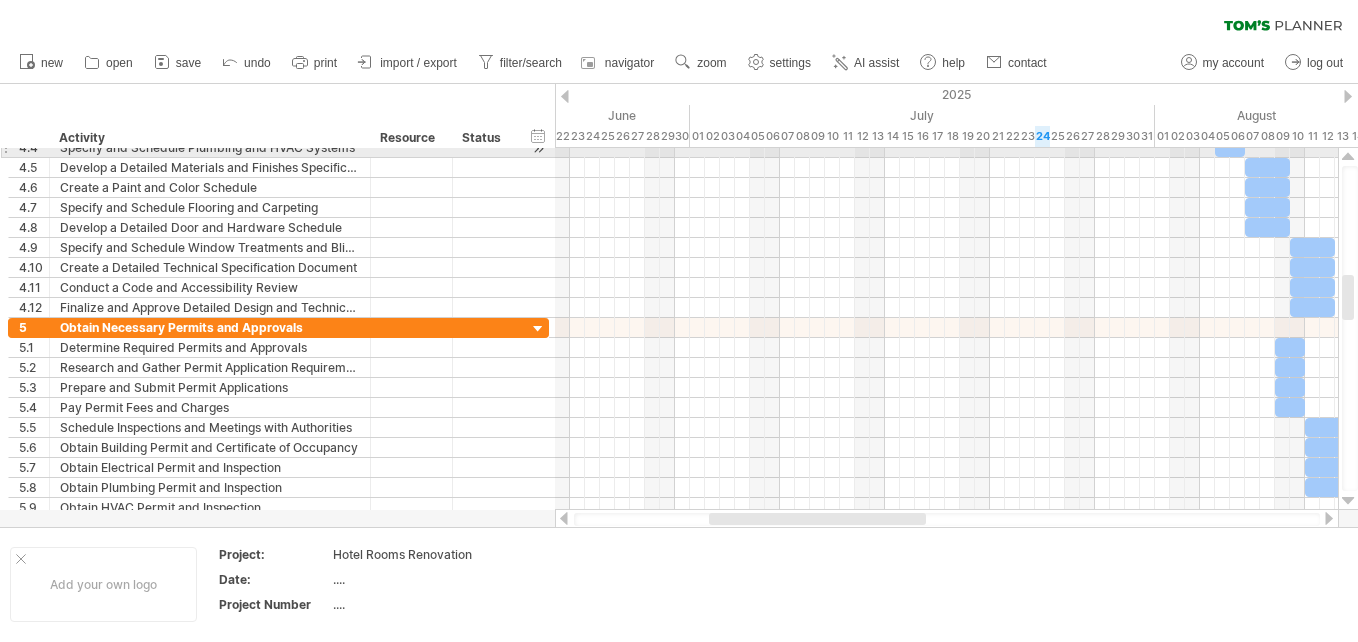click at bounding box center (1348, 157) 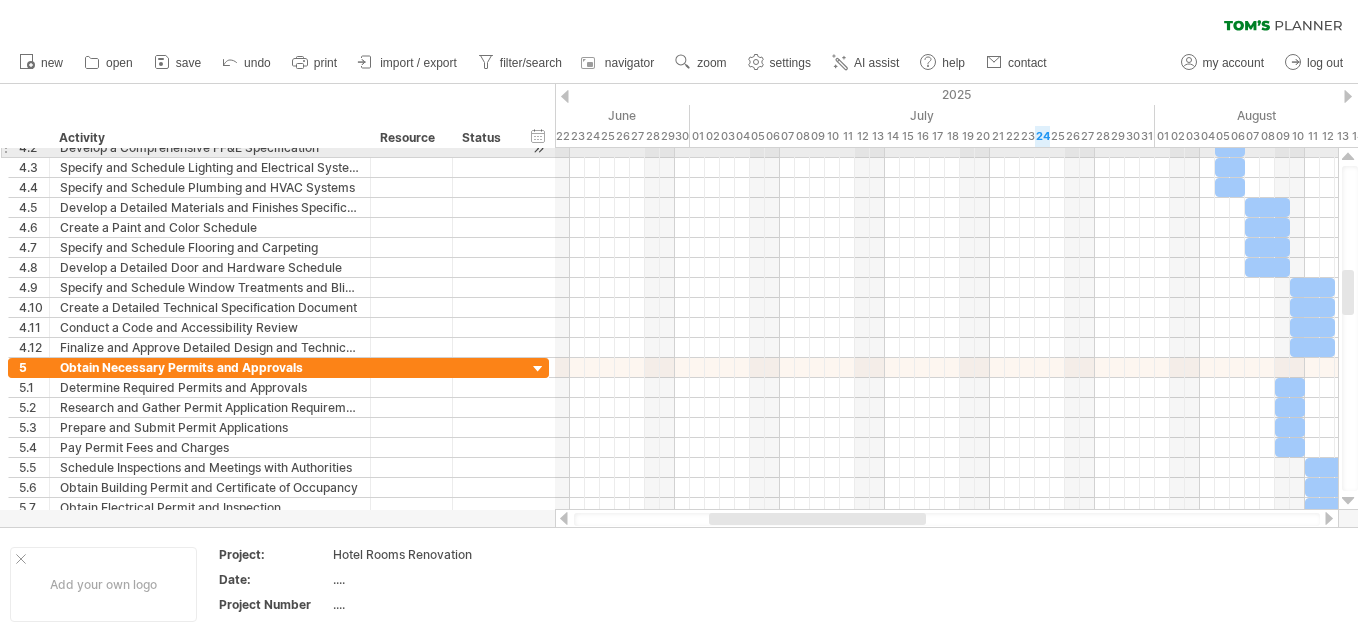 click at bounding box center [1348, 157] 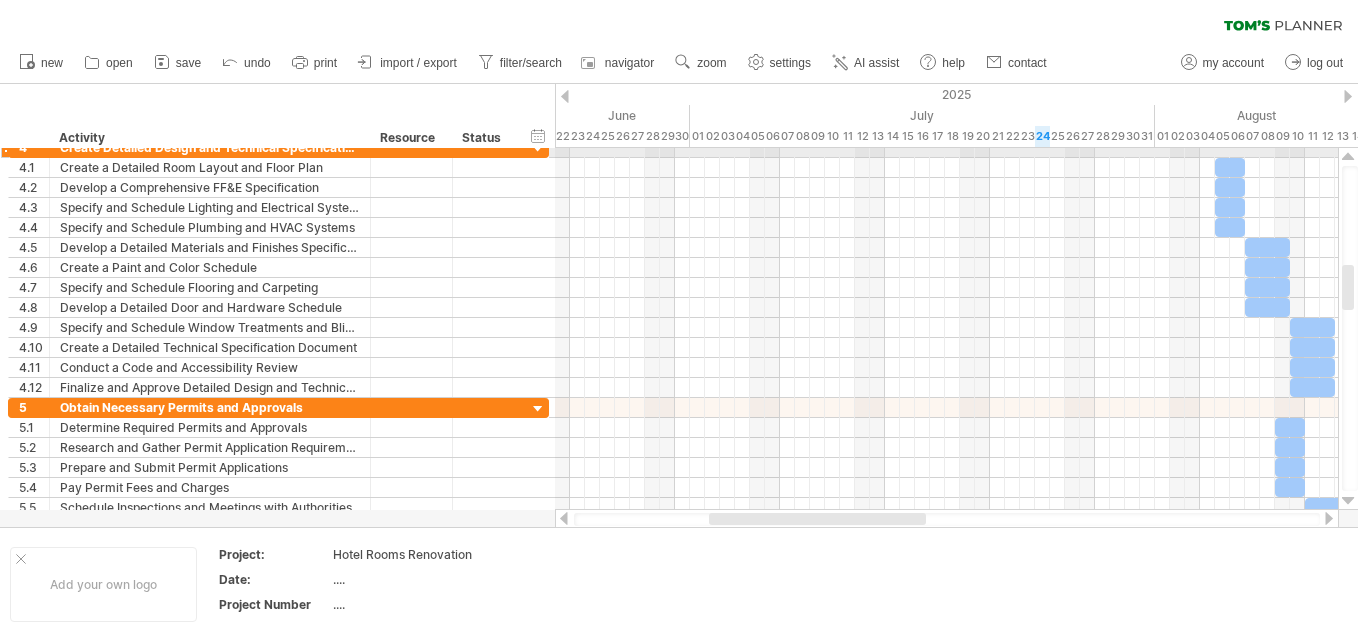 click at bounding box center (1348, 157) 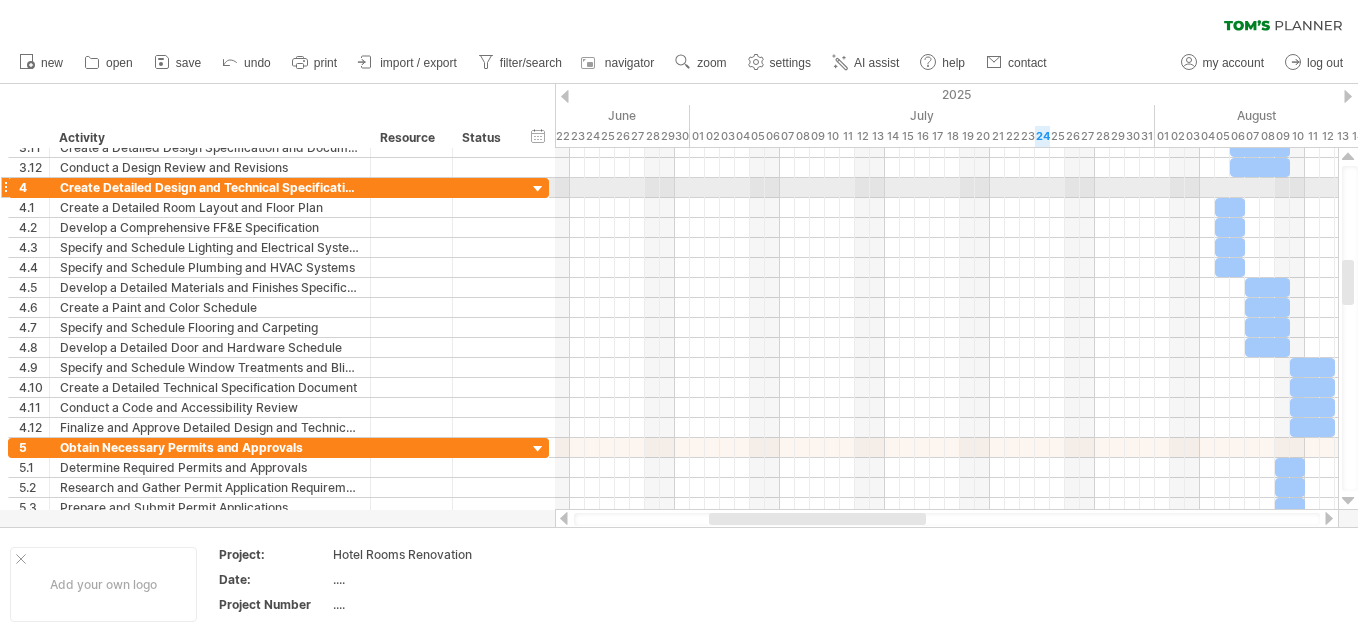 click at bounding box center [1348, 157] 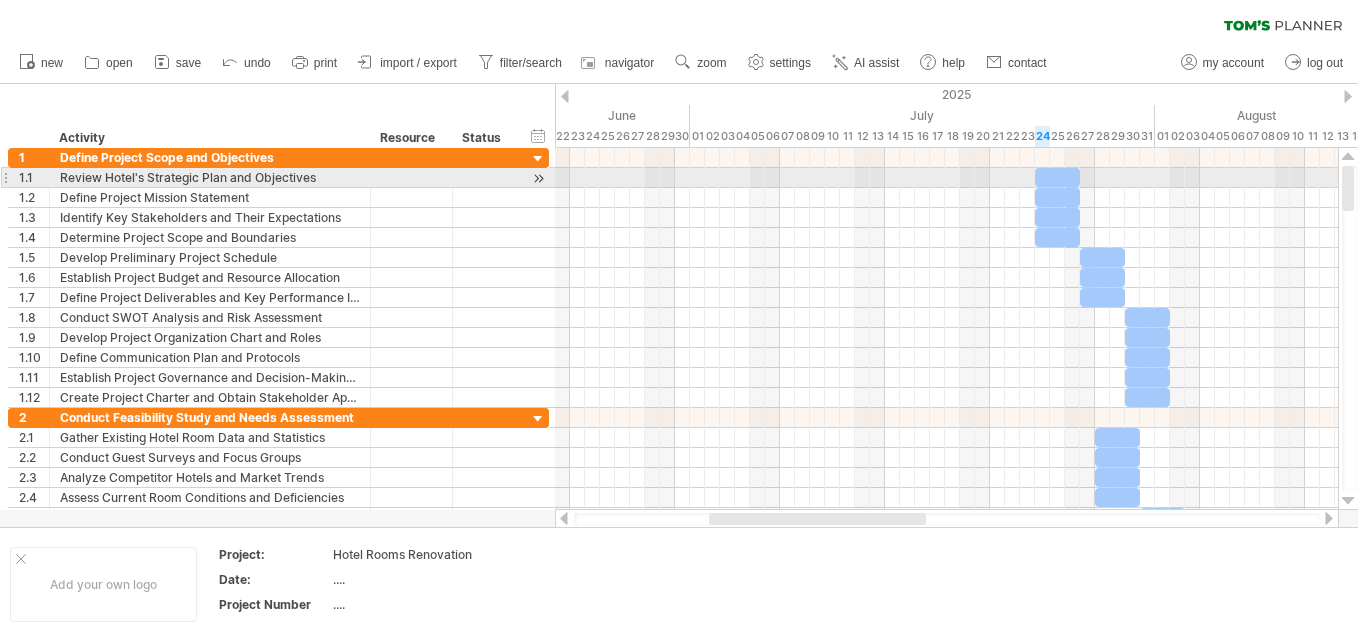 drag, startPoint x: 1345, startPoint y: 273, endPoint x: 1358, endPoint y: 169, distance: 104.80935 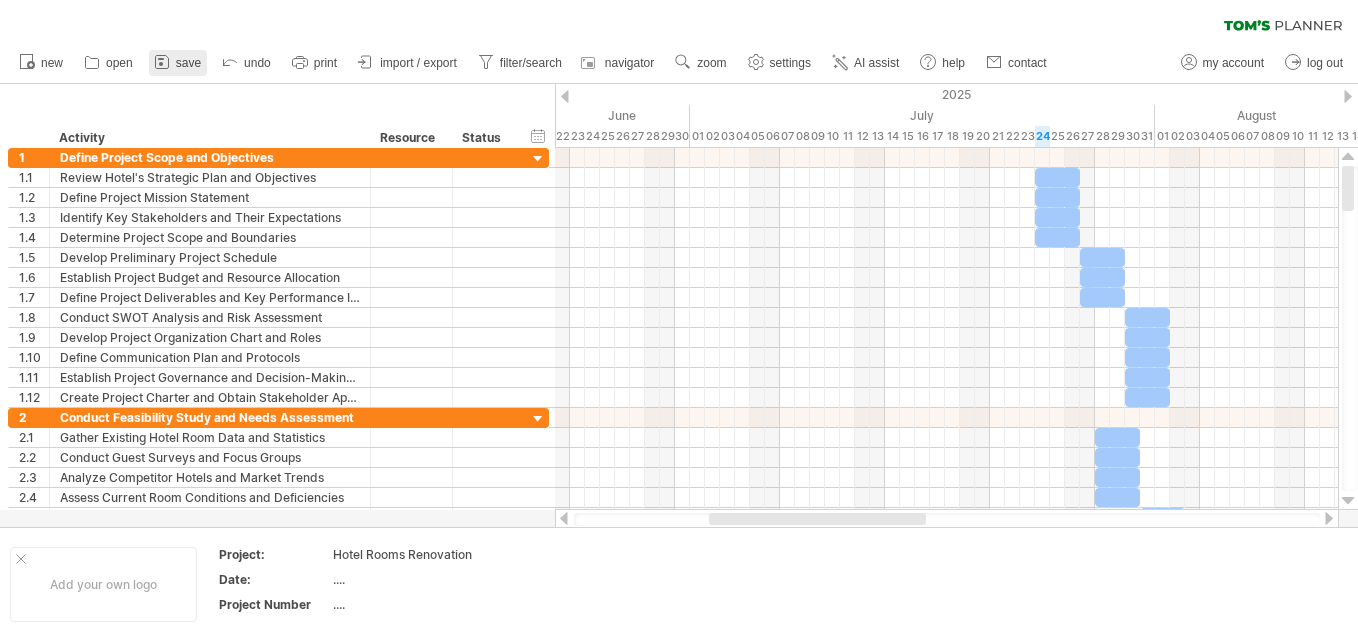 click on "save" at bounding box center (188, 63) 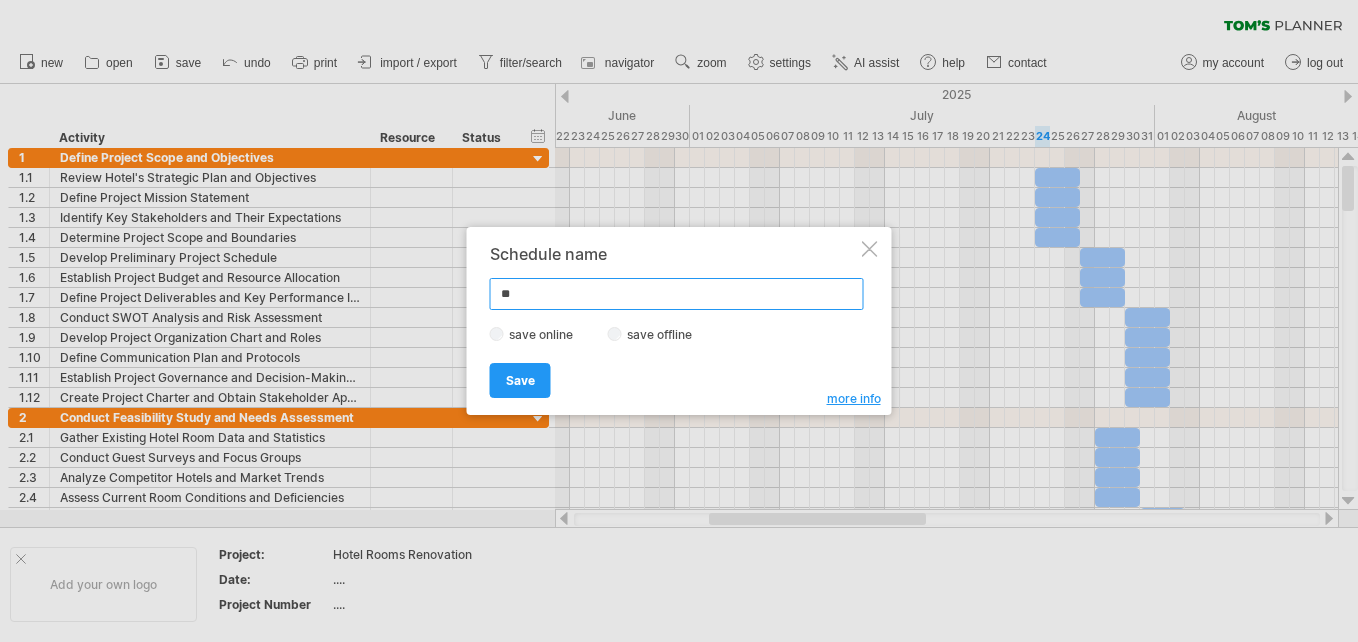 type on "*" 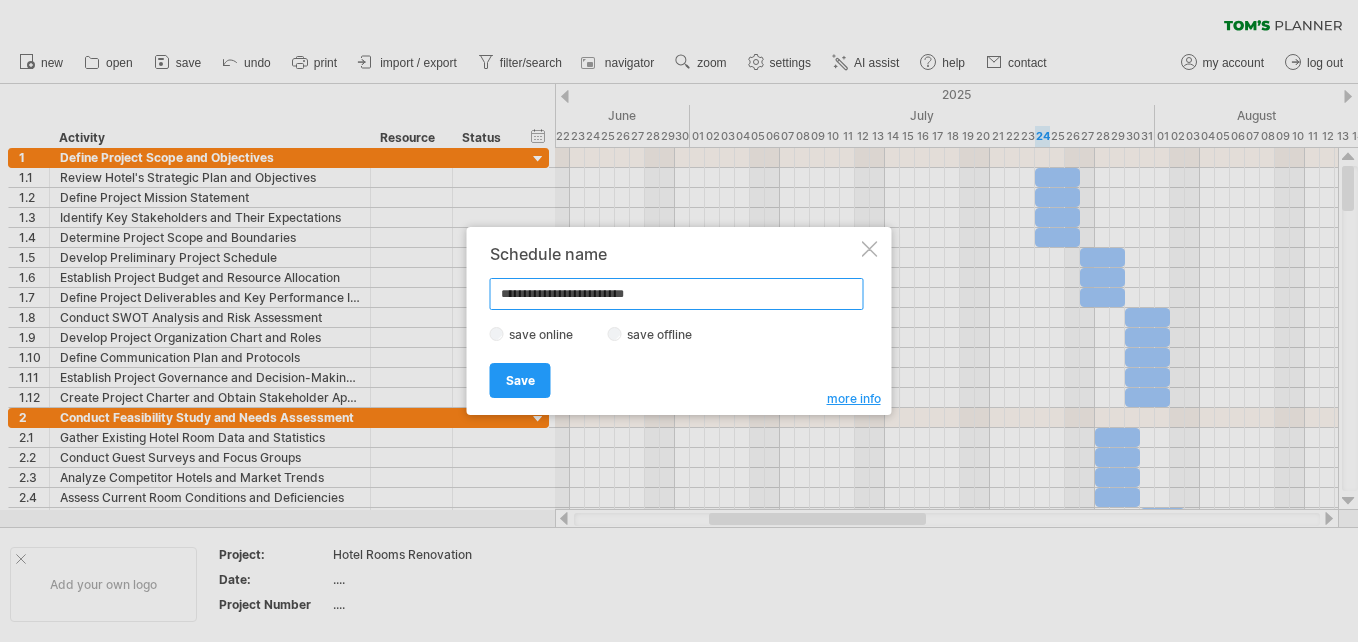 type on "**********" 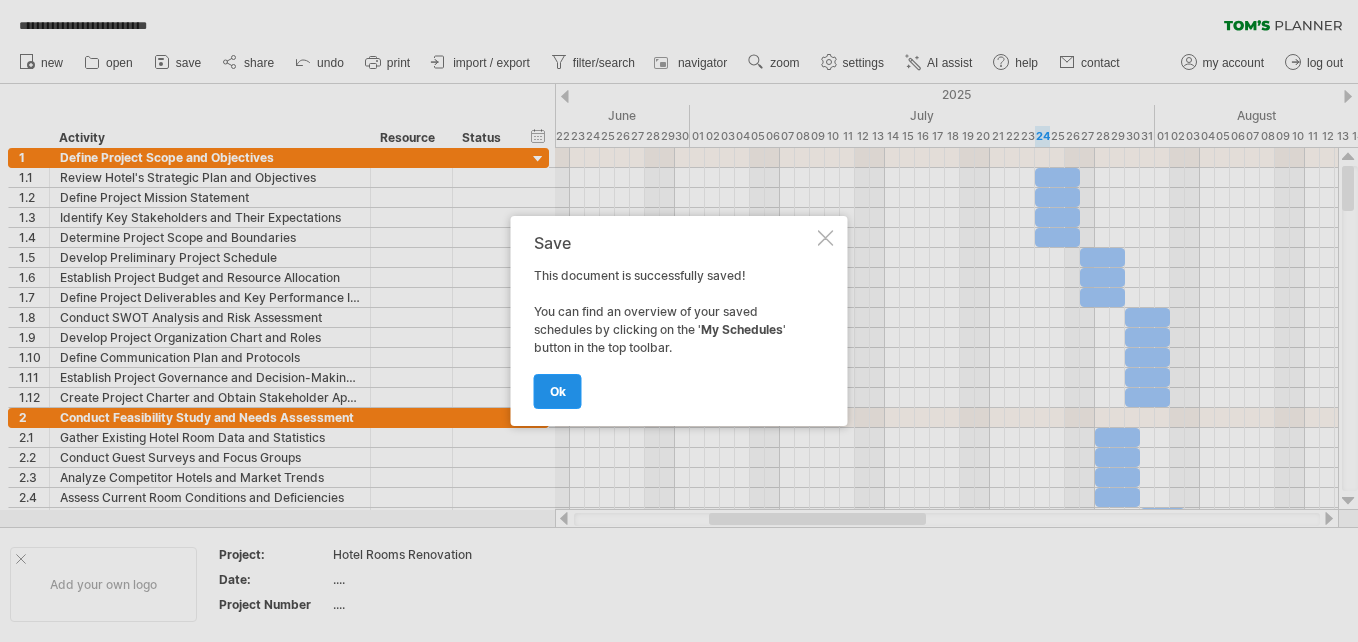 click on "ok" at bounding box center (558, 391) 